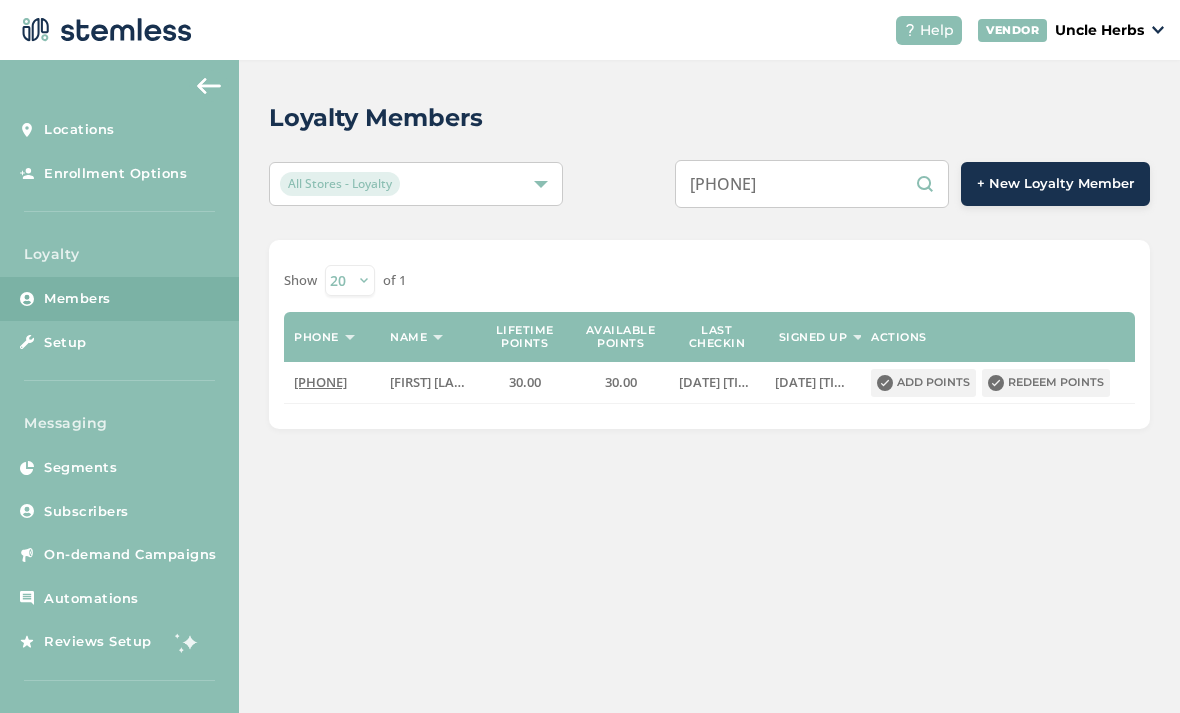 scroll, scrollTop: 0, scrollLeft: 0, axis: both 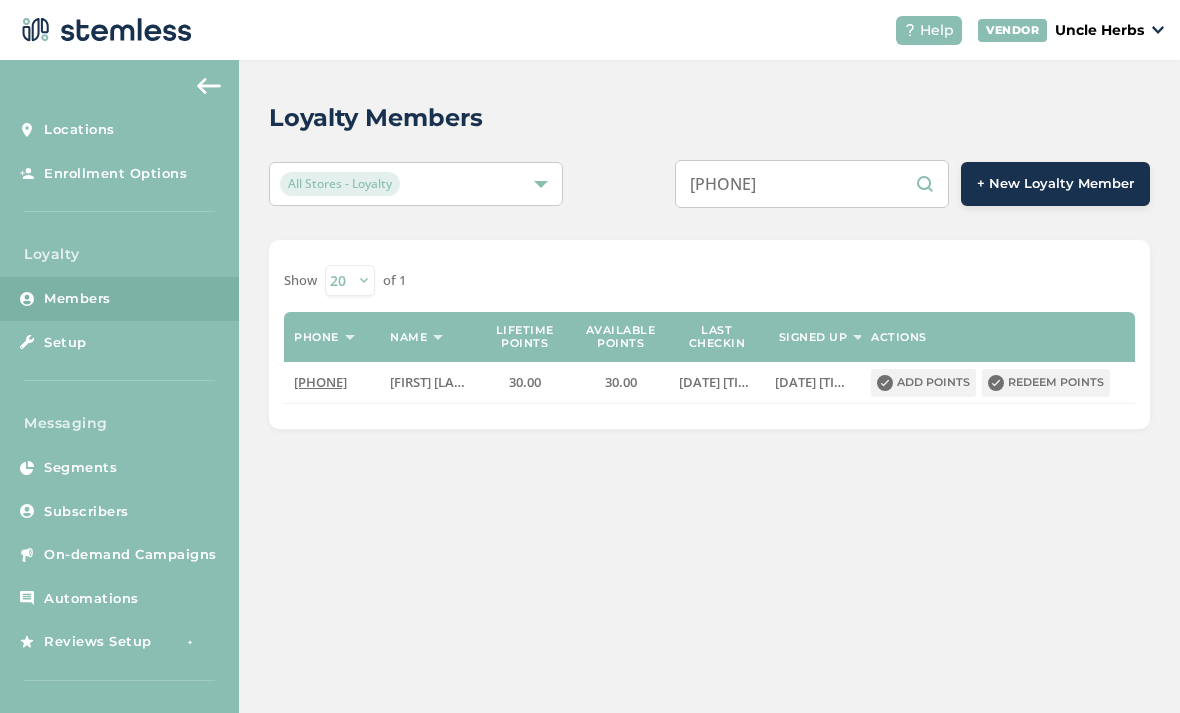 click on "[PHONE]" at bounding box center (812, 184) 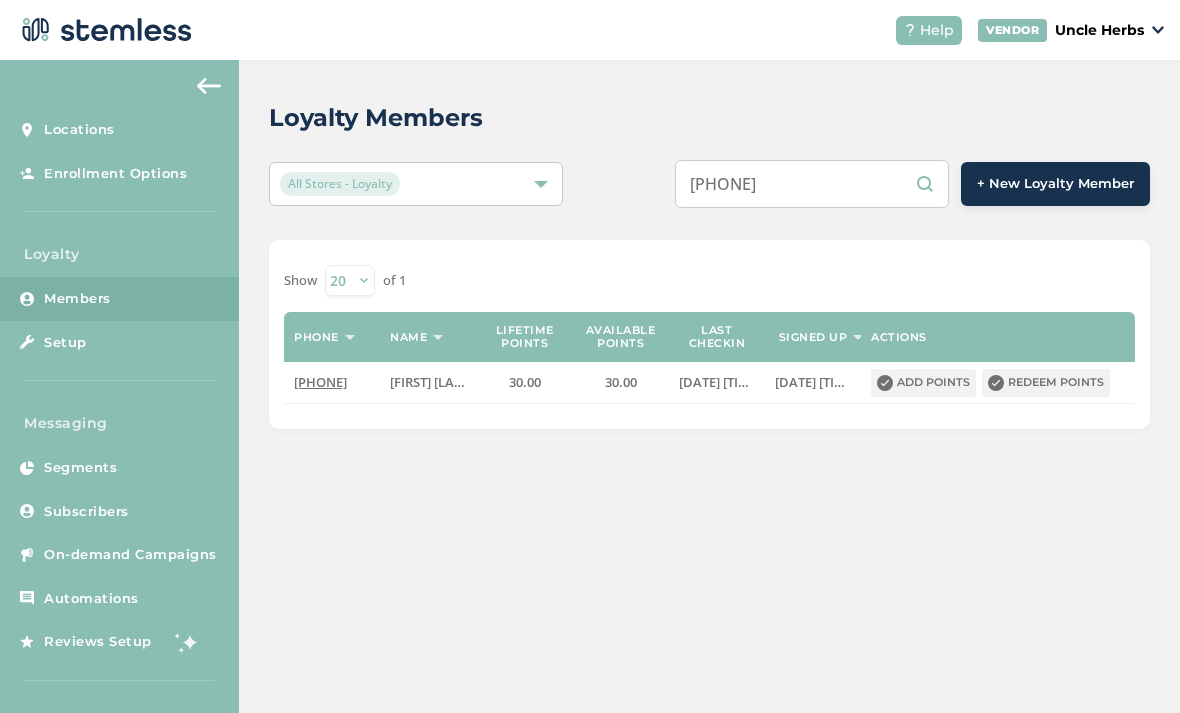 click on "9079077444841" at bounding box center [812, 184] 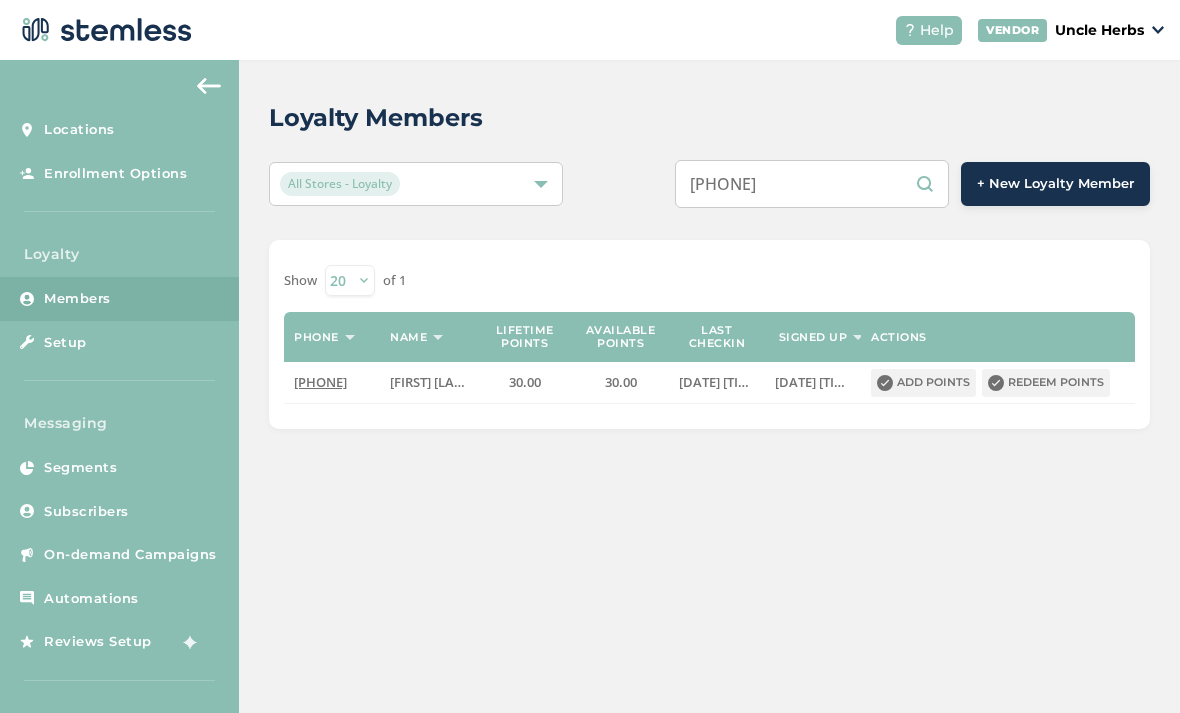 click on "9079077444841" at bounding box center (812, 184) 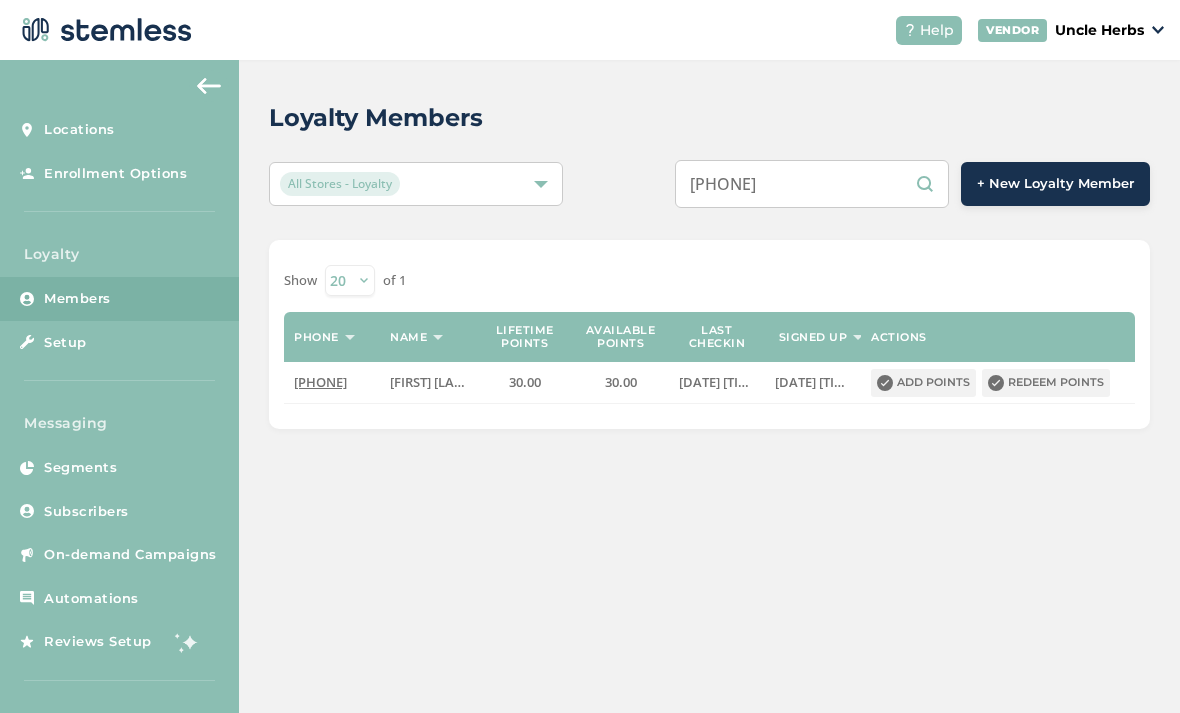 click on "9079077444841" at bounding box center (812, 184) 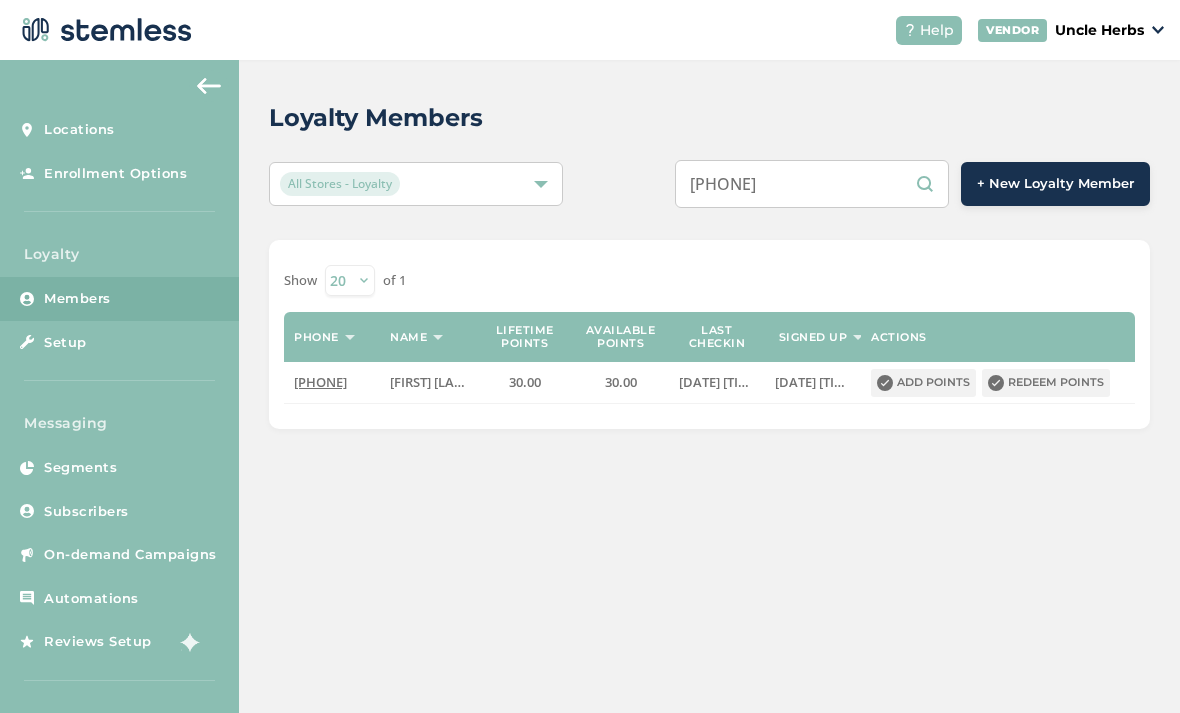 click on "9079077444841" at bounding box center [812, 184] 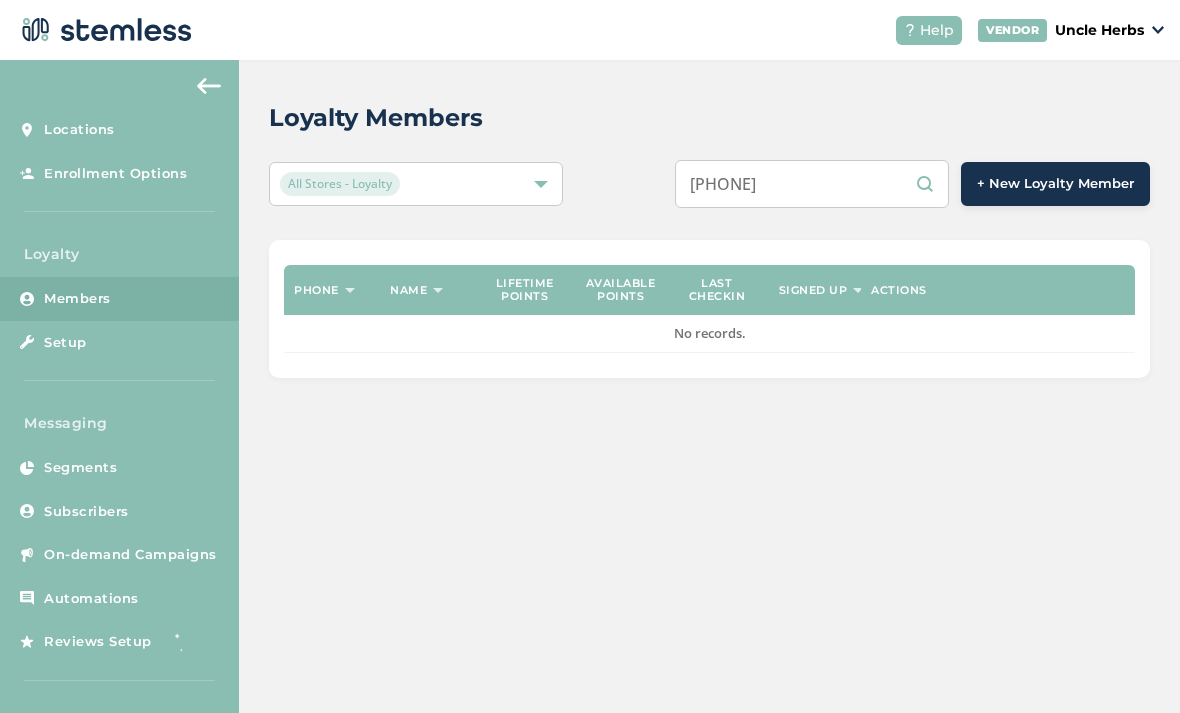 click on "9074414841" at bounding box center [812, 184] 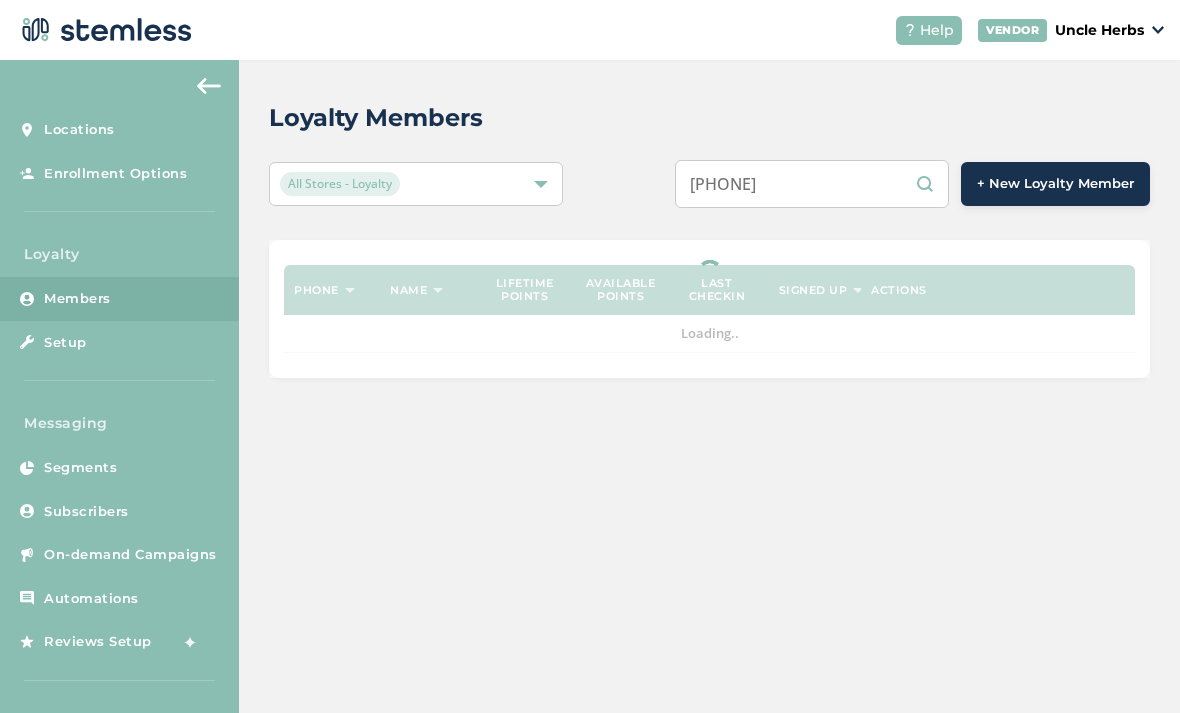 type on "9077444841" 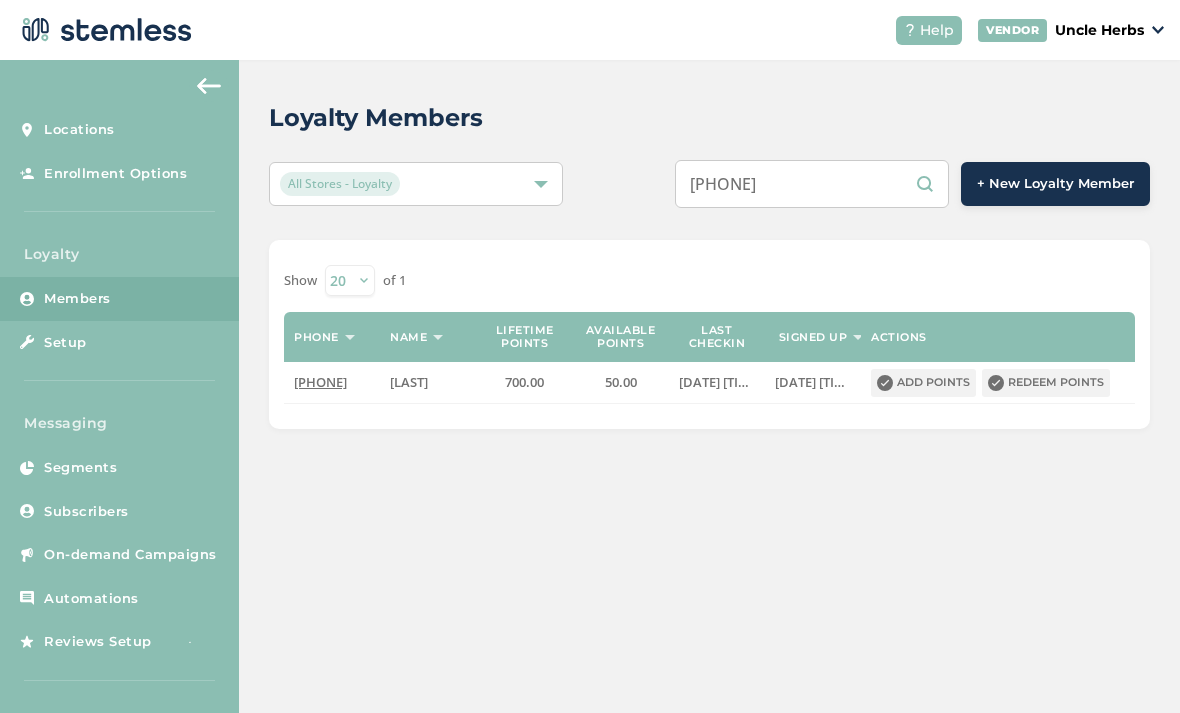 click on "Redeem points" at bounding box center [1046, 383] 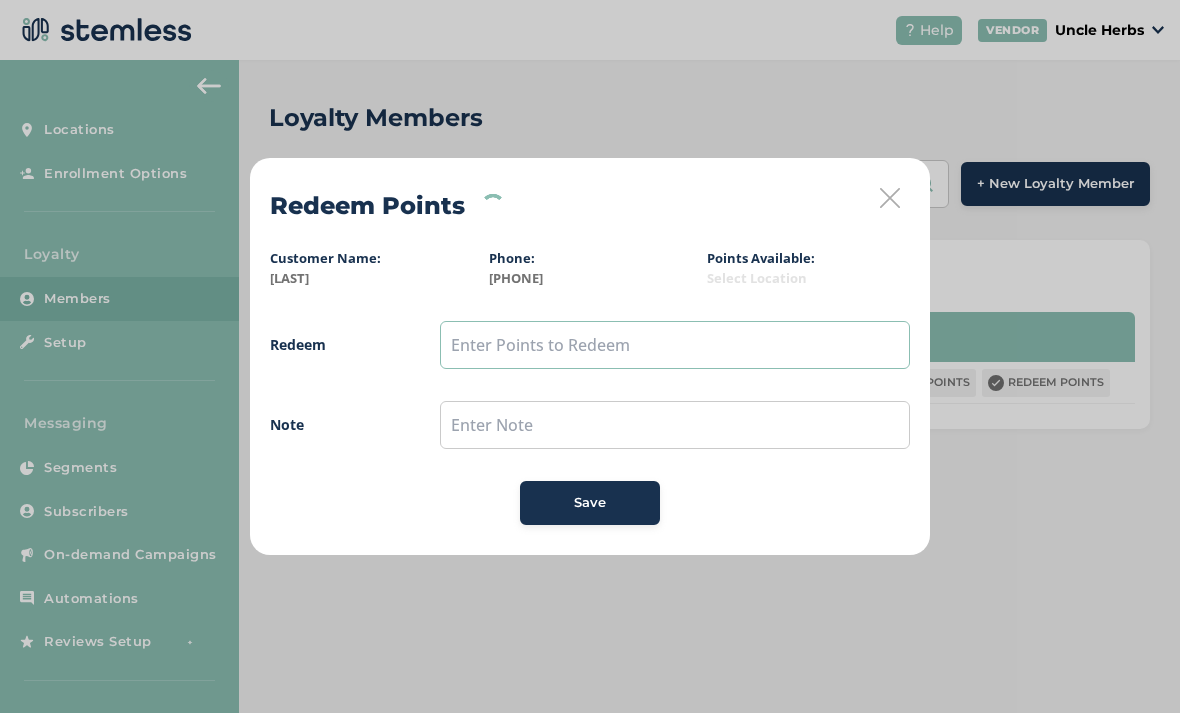 click at bounding box center [675, 345] 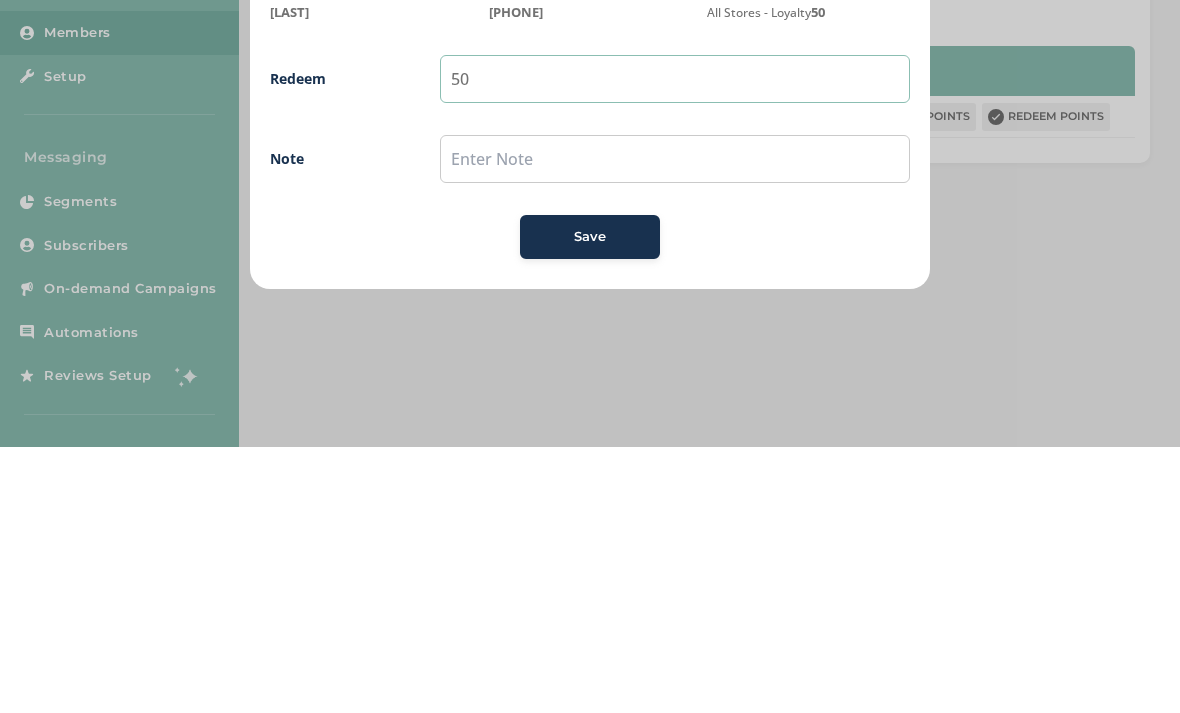 type on "50" 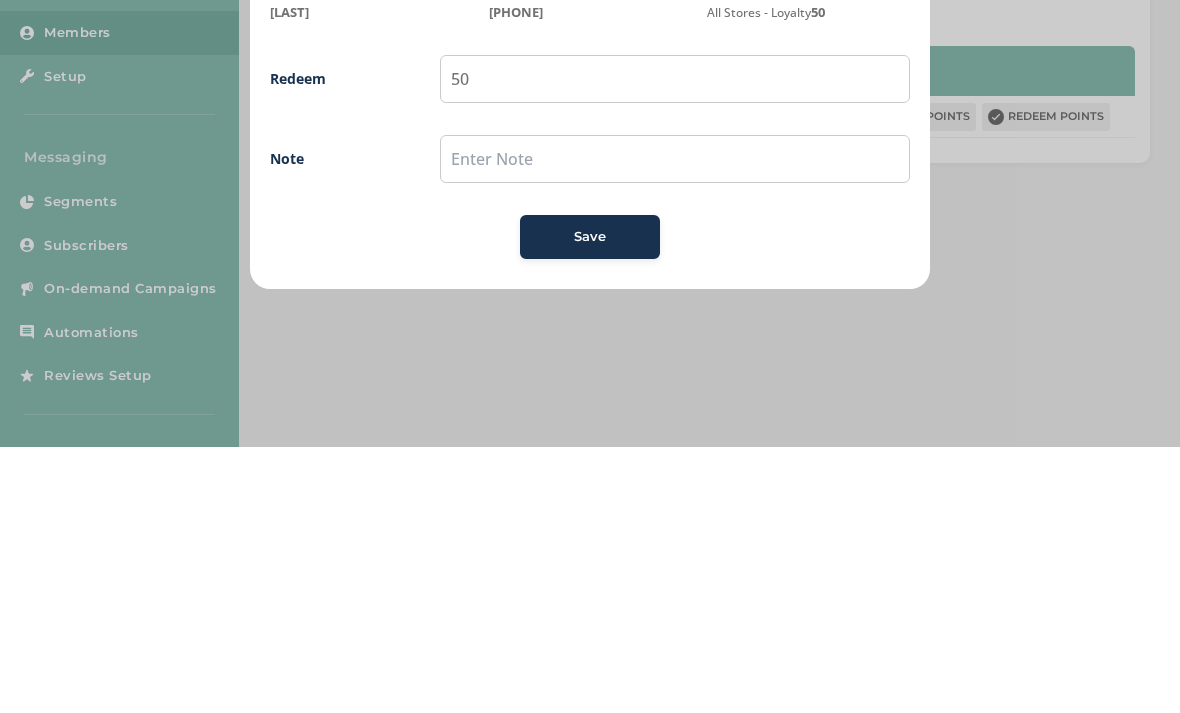 click on "Save" at bounding box center (590, 503) 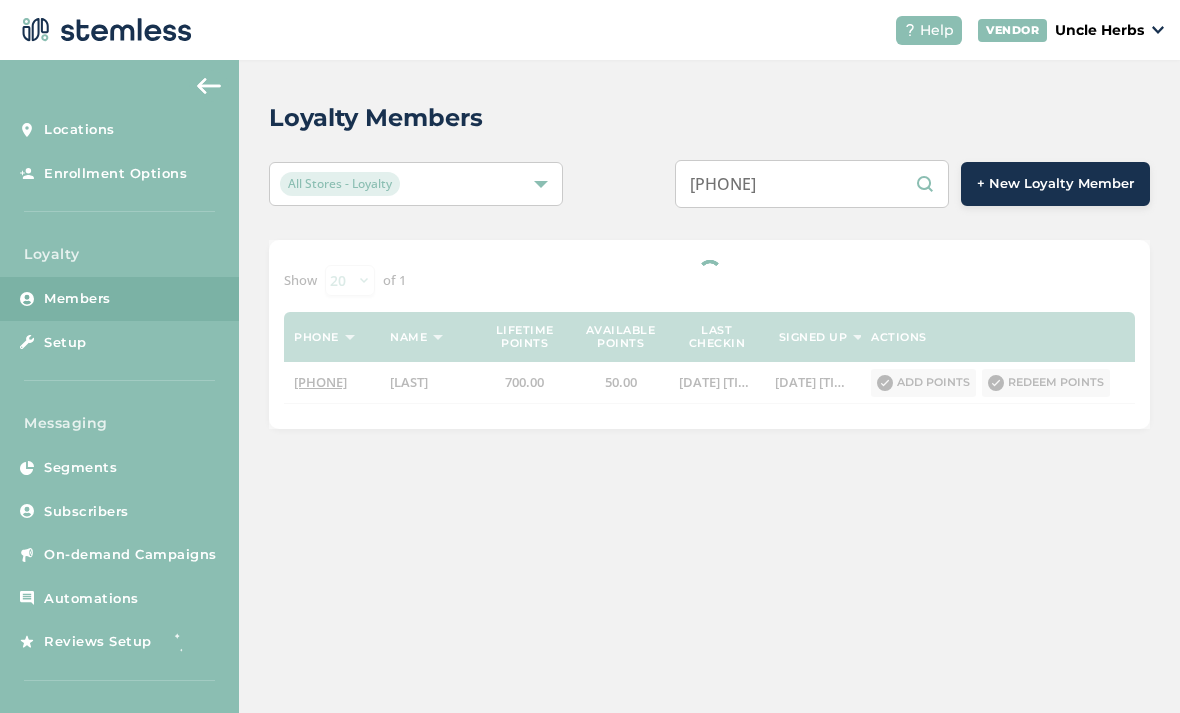 click on "9077444841" at bounding box center (812, 184) 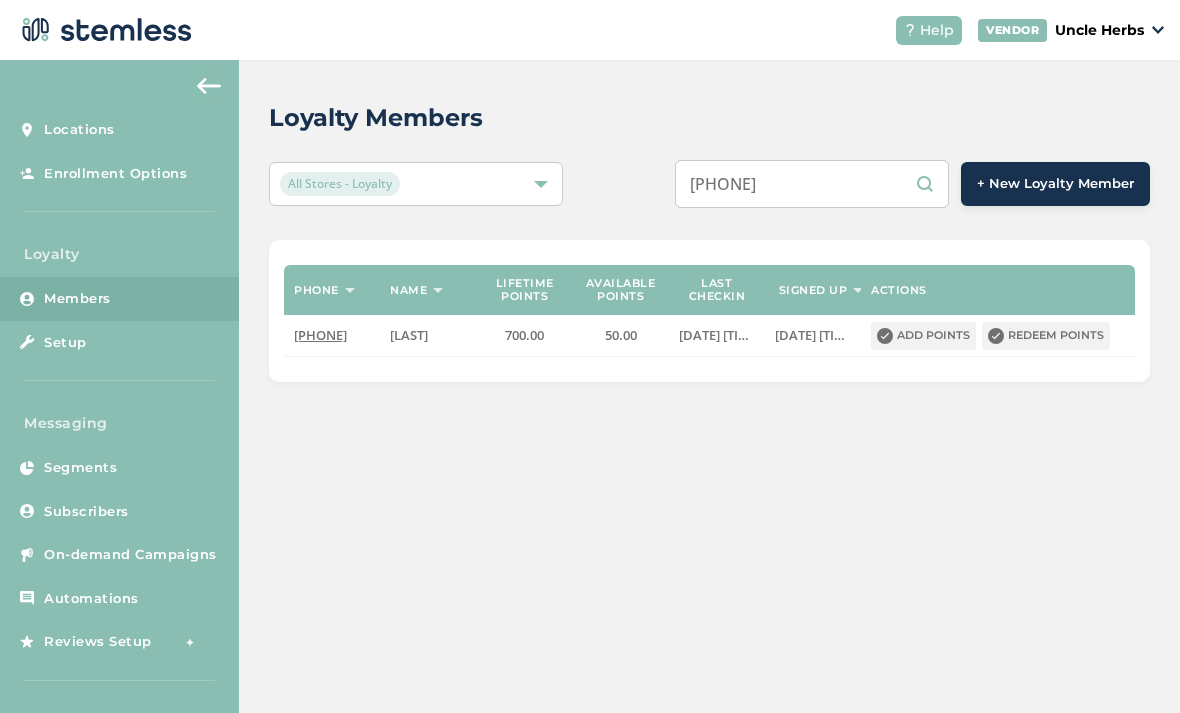 type on "9075180534" 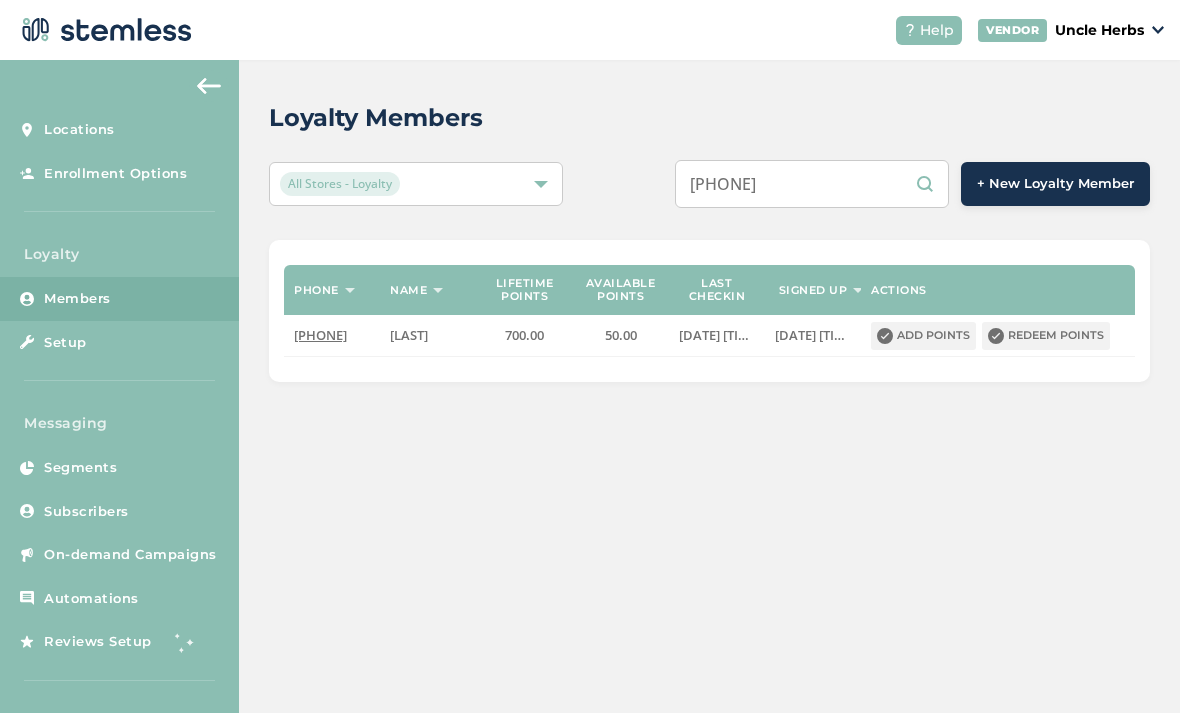click on "9075180534" at bounding box center (812, 184) 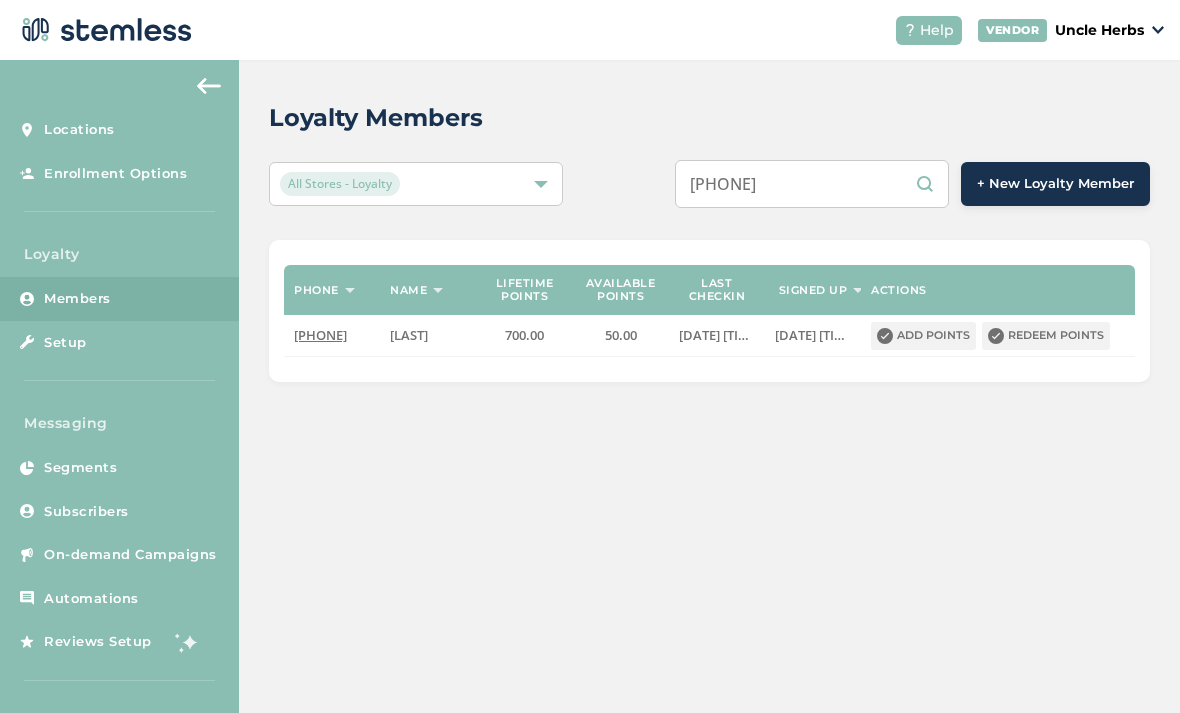 click on "9075180534" at bounding box center (812, 184) 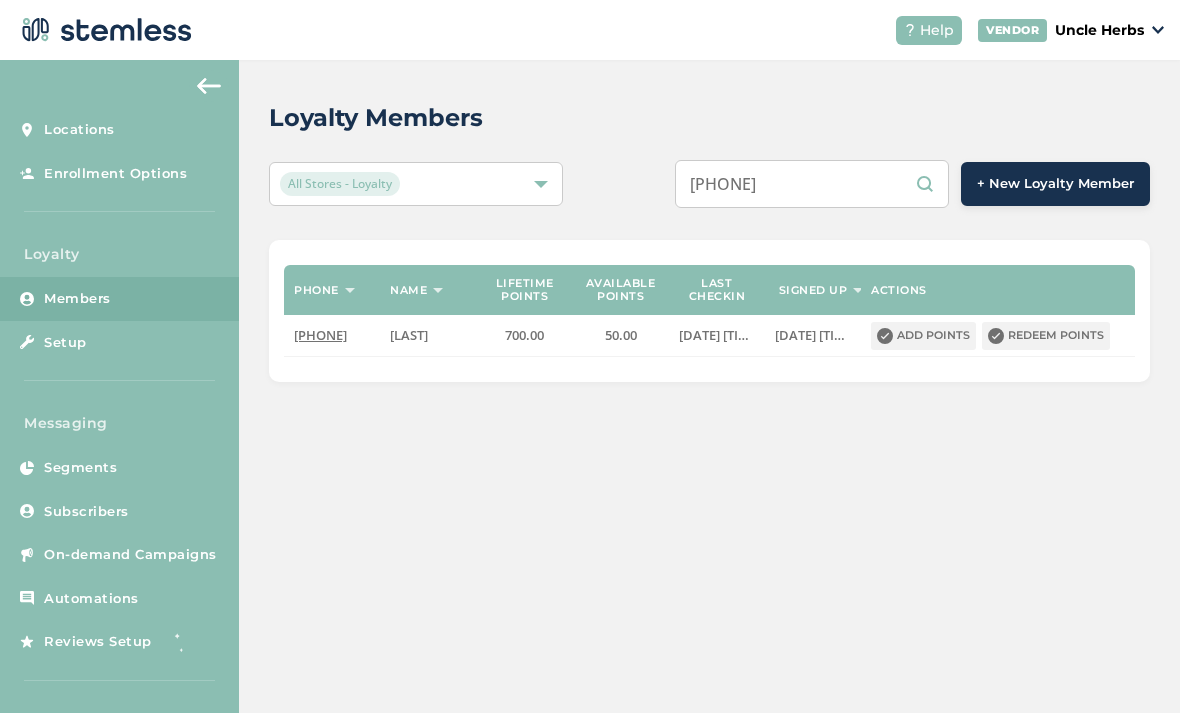 click on "9075180534" at bounding box center (812, 184) 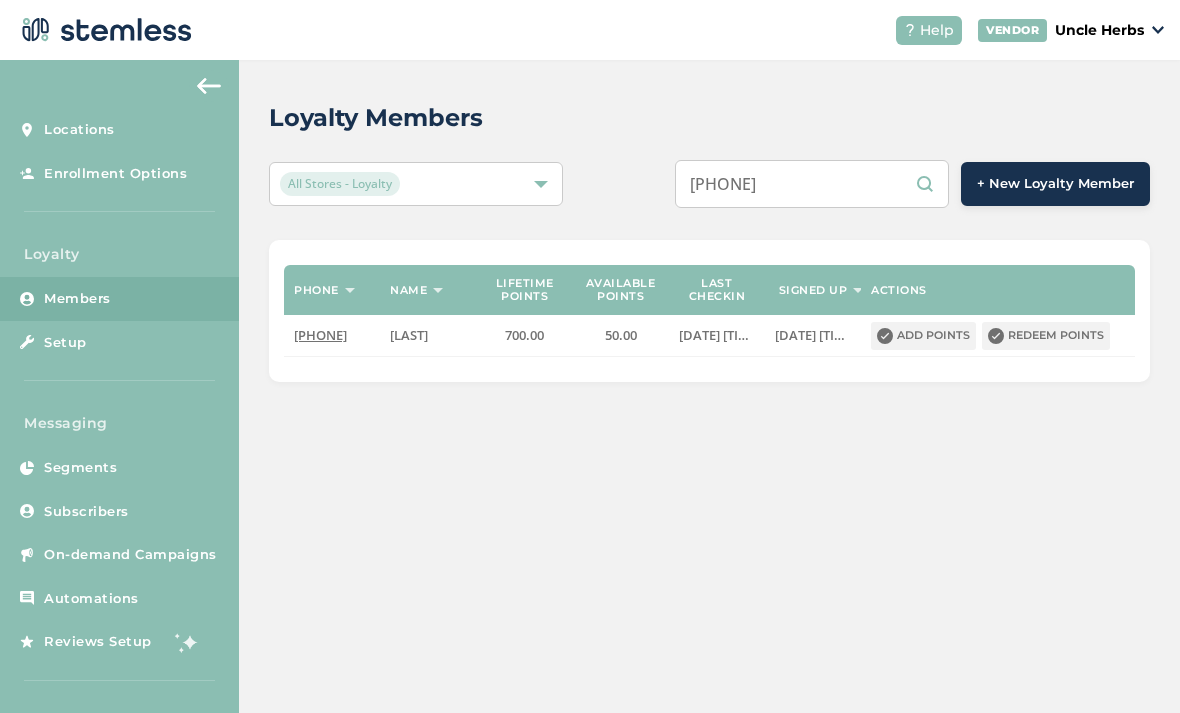 click on "9075180534" at bounding box center (812, 184) 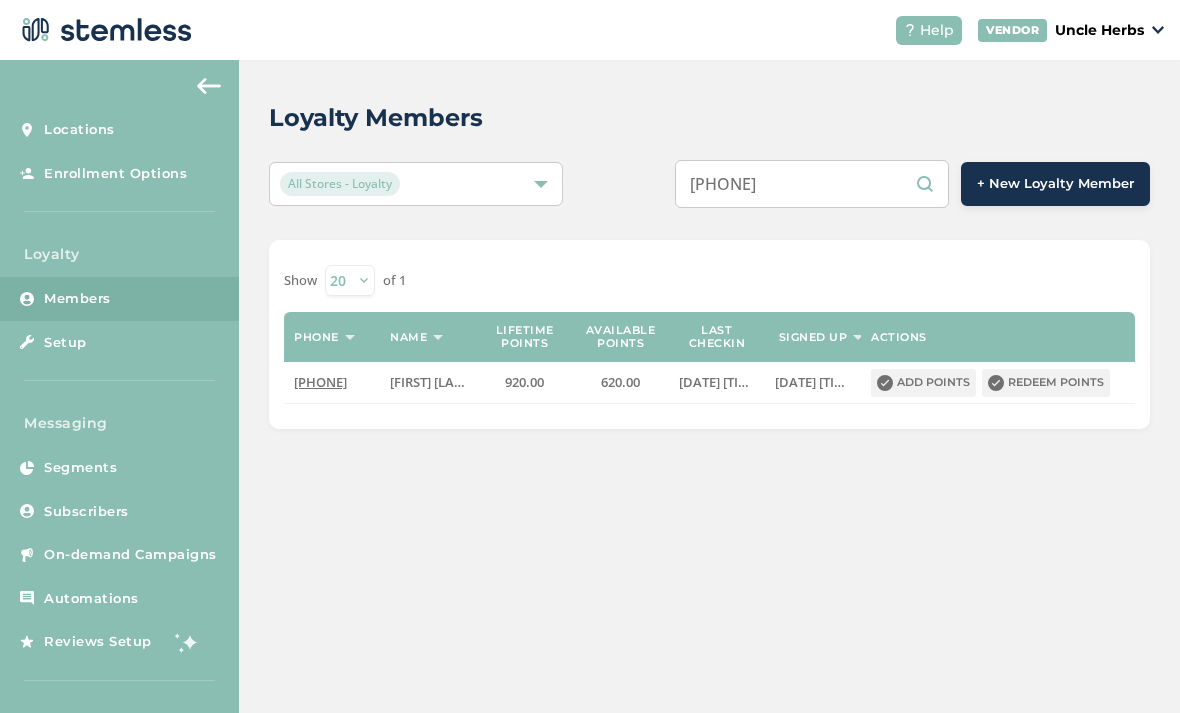click on "9075180534" at bounding box center [812, 184] 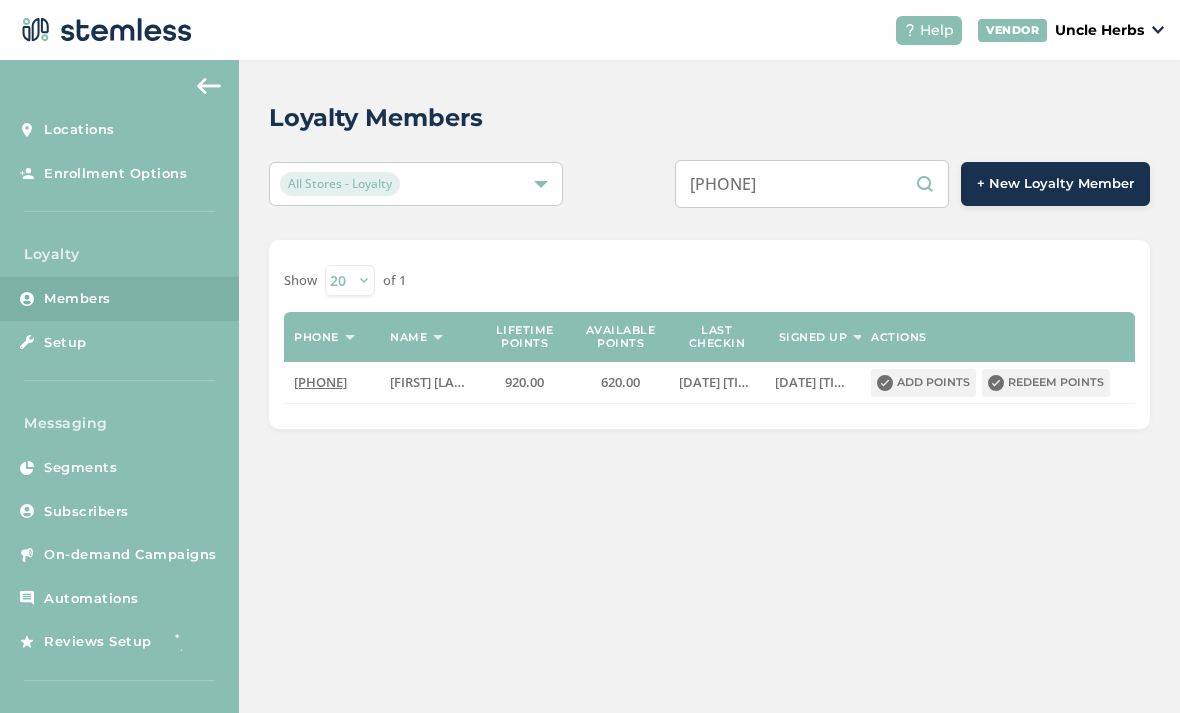 click on "9075180534" at bounding box center (812, 184) 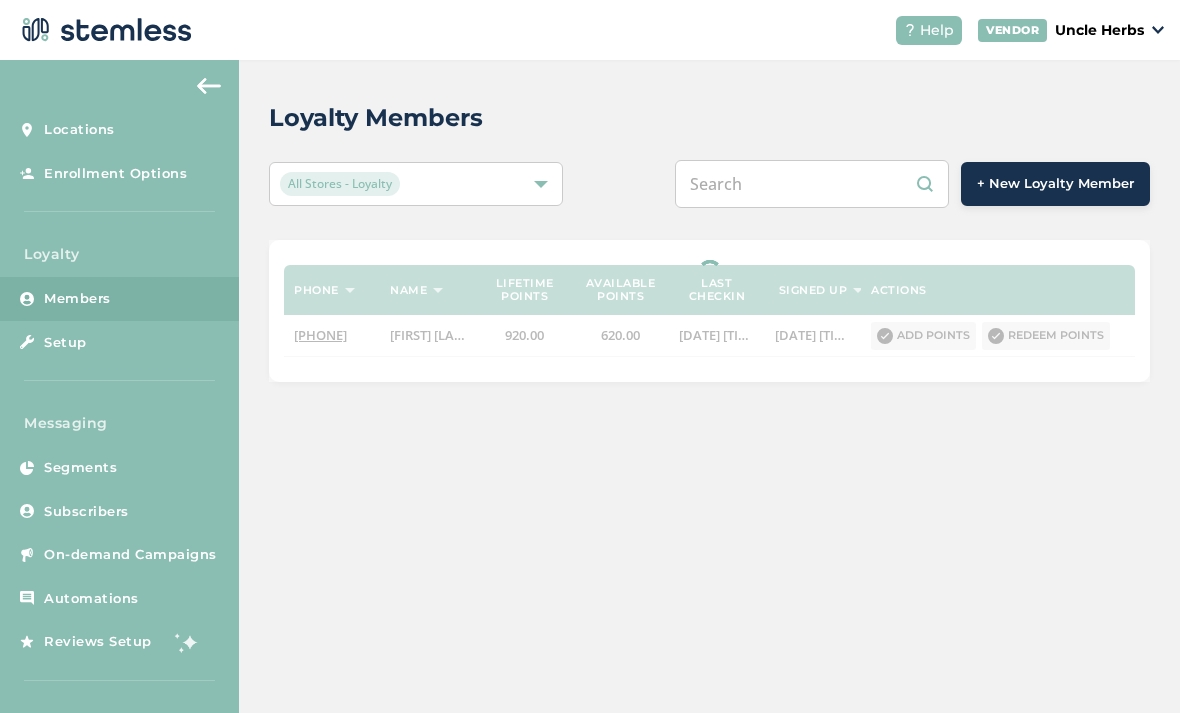 paste on "9076914977" 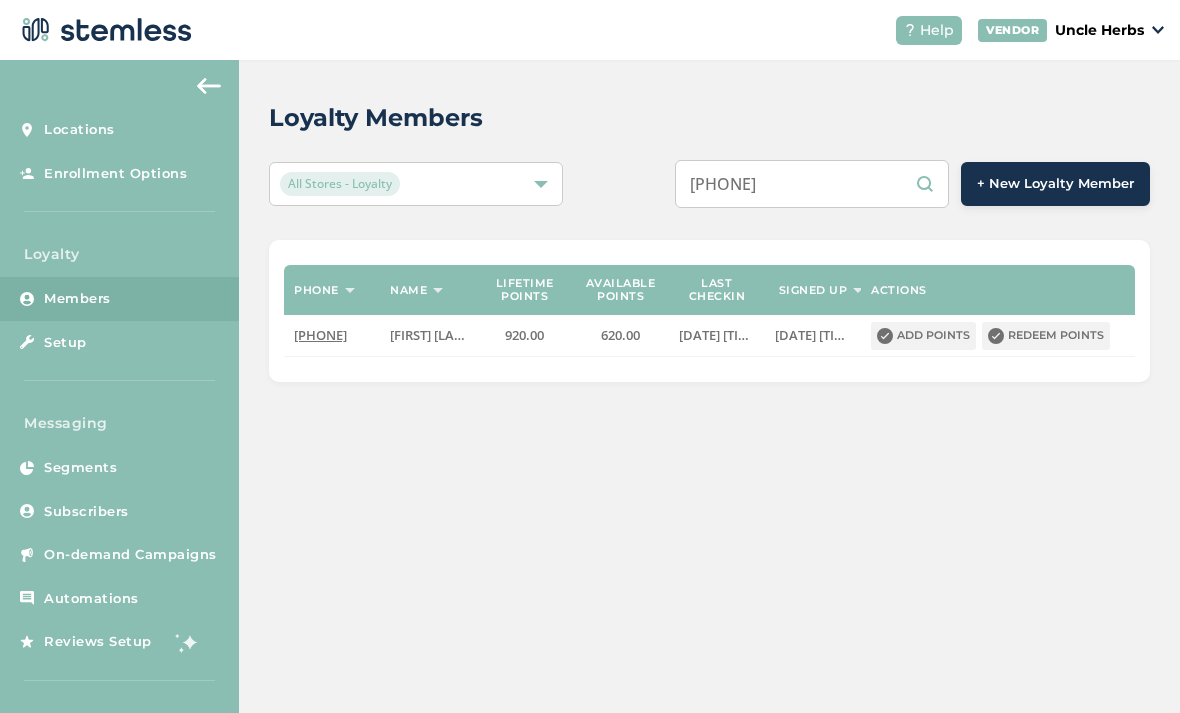 click on "9076914977" at bounding box center [812, 184] 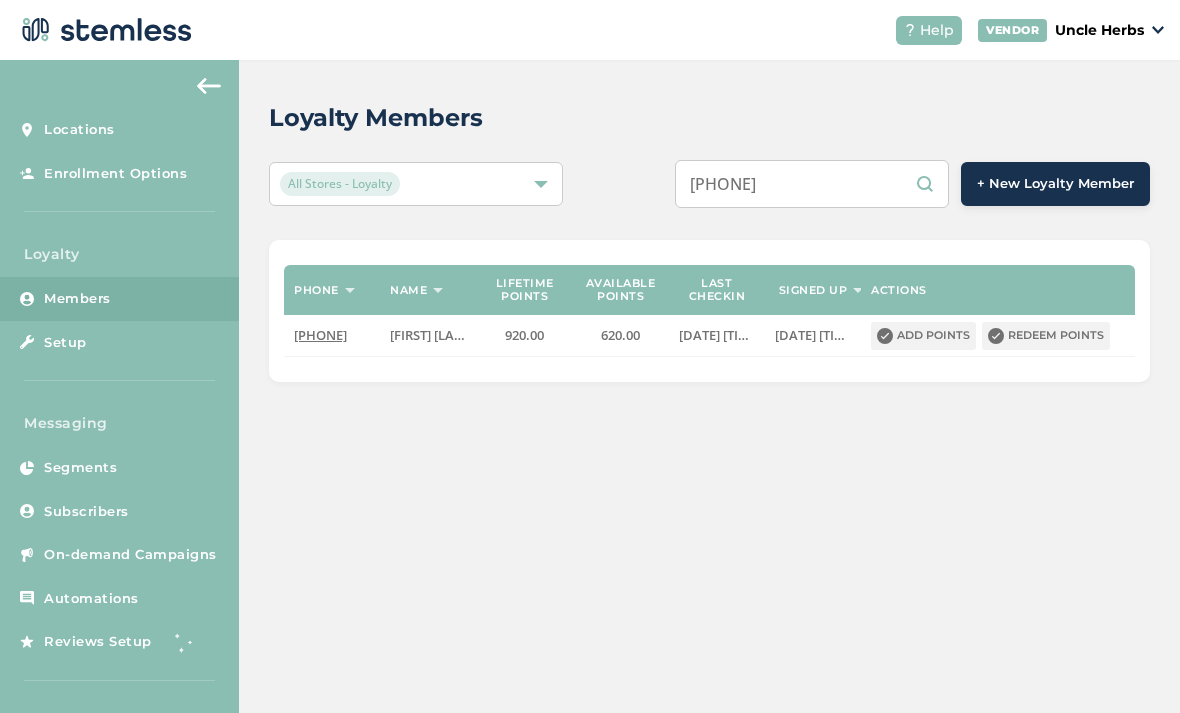 click on "9076914977" at bounding box center (812, 184) 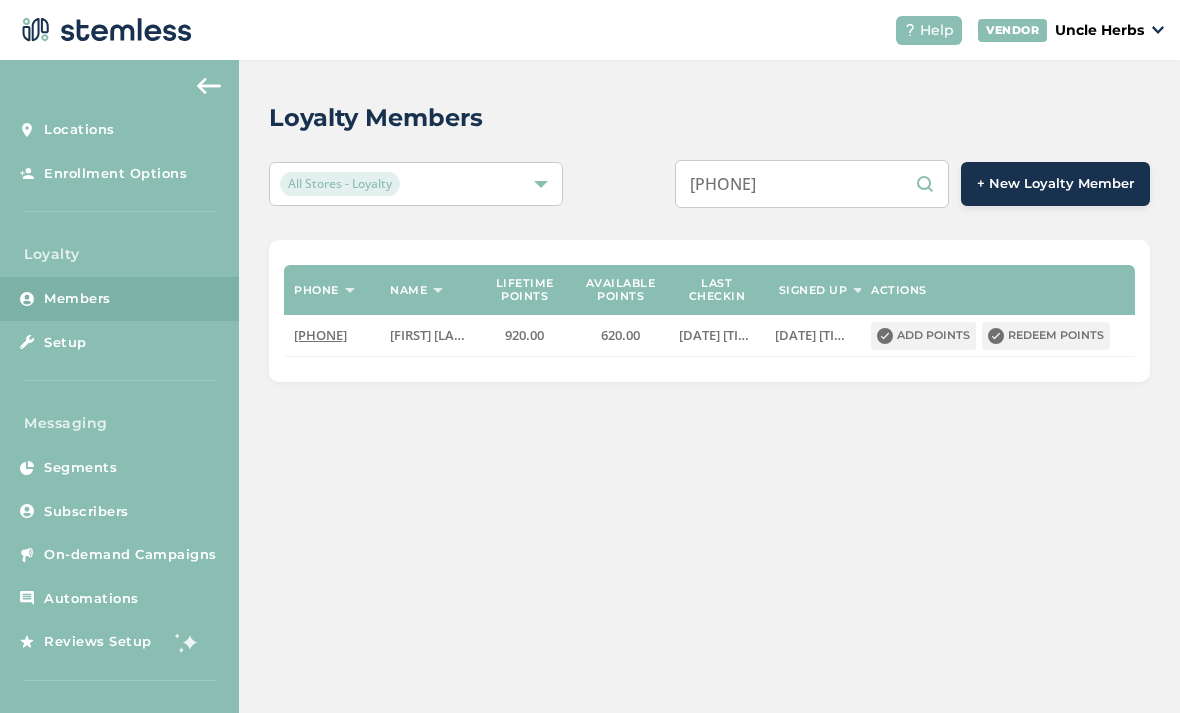 click on "9076914977" at bounding box center [812, 184] 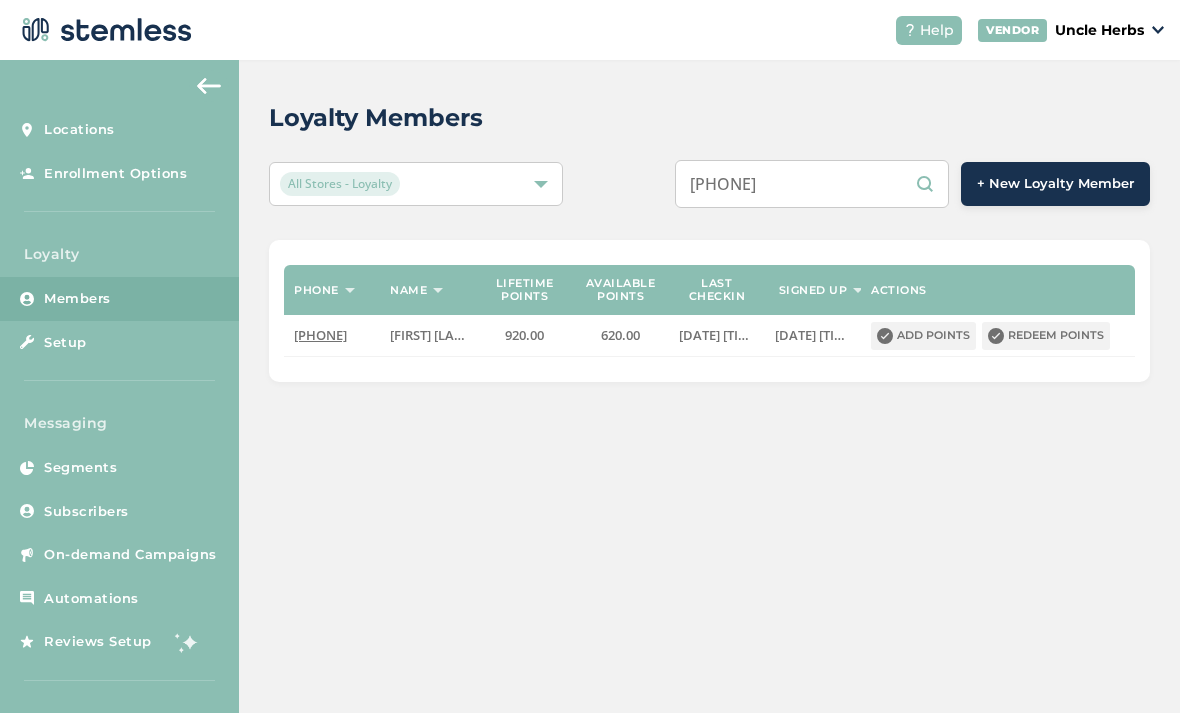 type on "9076914977" 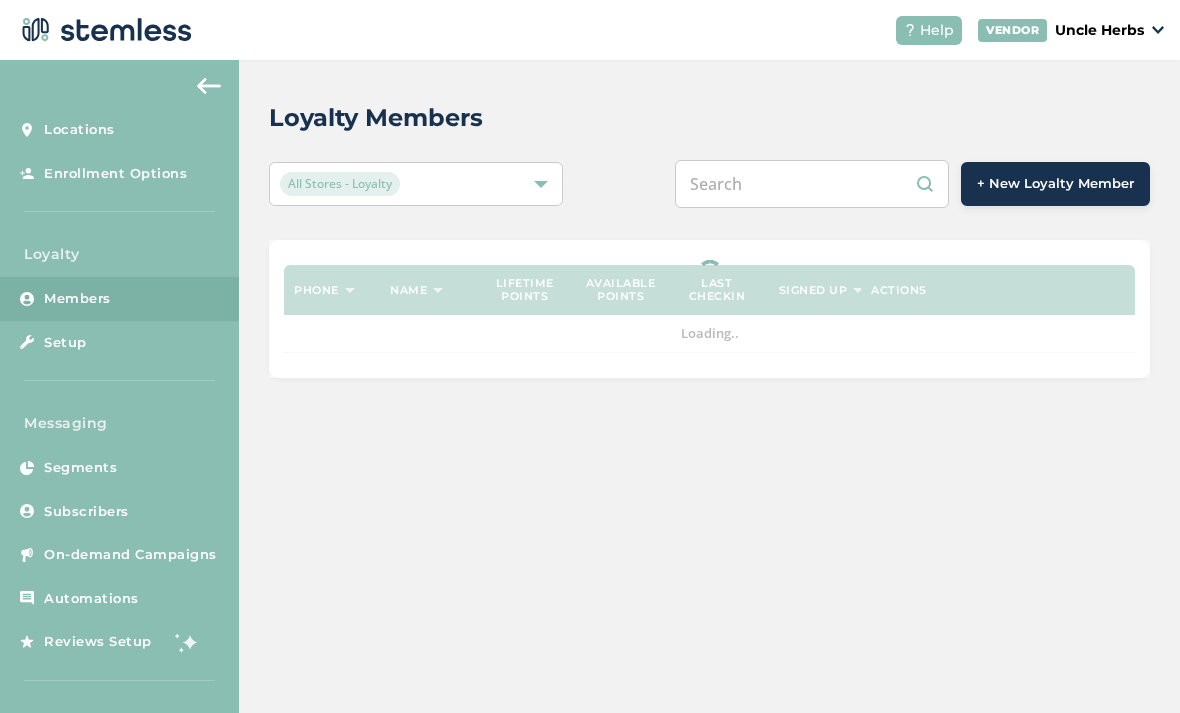 scroll, scrollTop: 0, scrollLeft: 0, axis: both 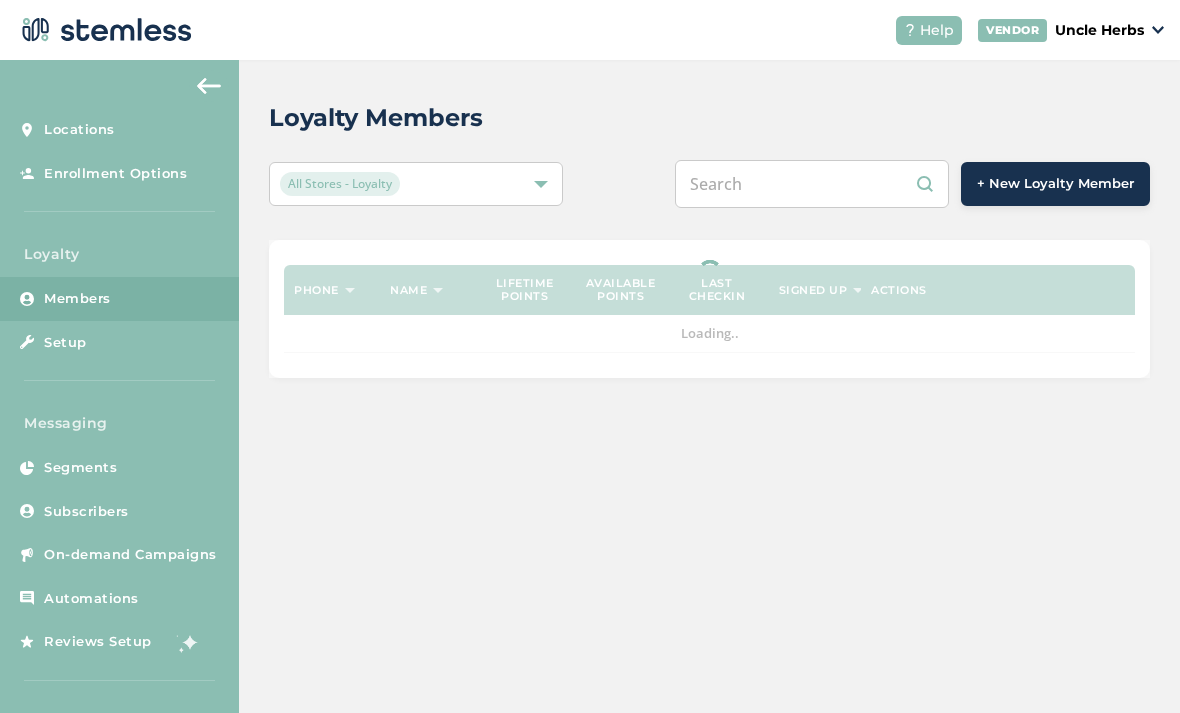 click at bounding box center [812, 184] 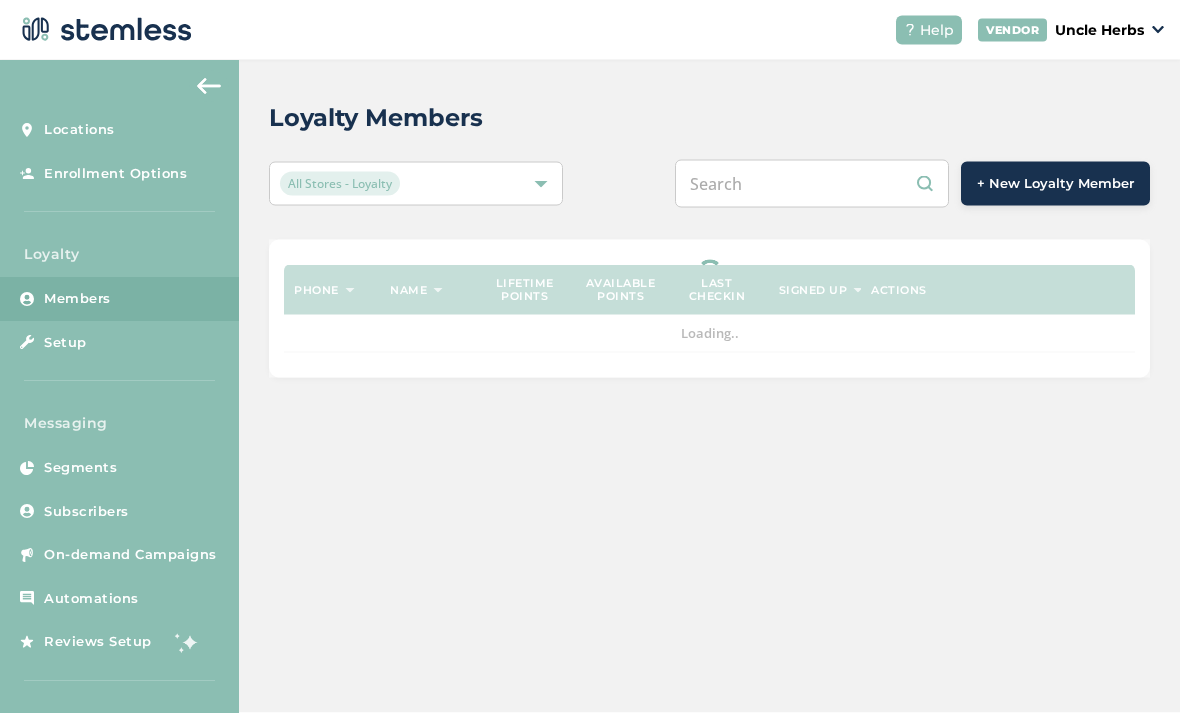 paste on "[PHONE]" 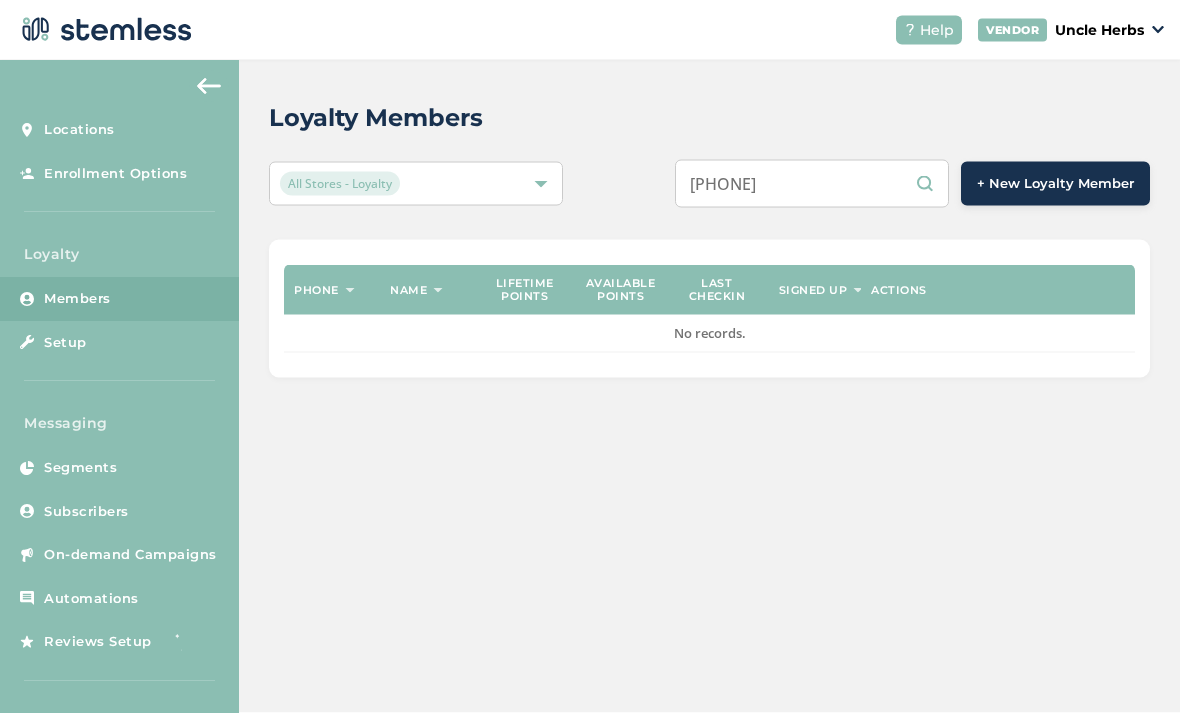 scroll, scrollTop: 1, scrollLeft: 0, axis: vertical 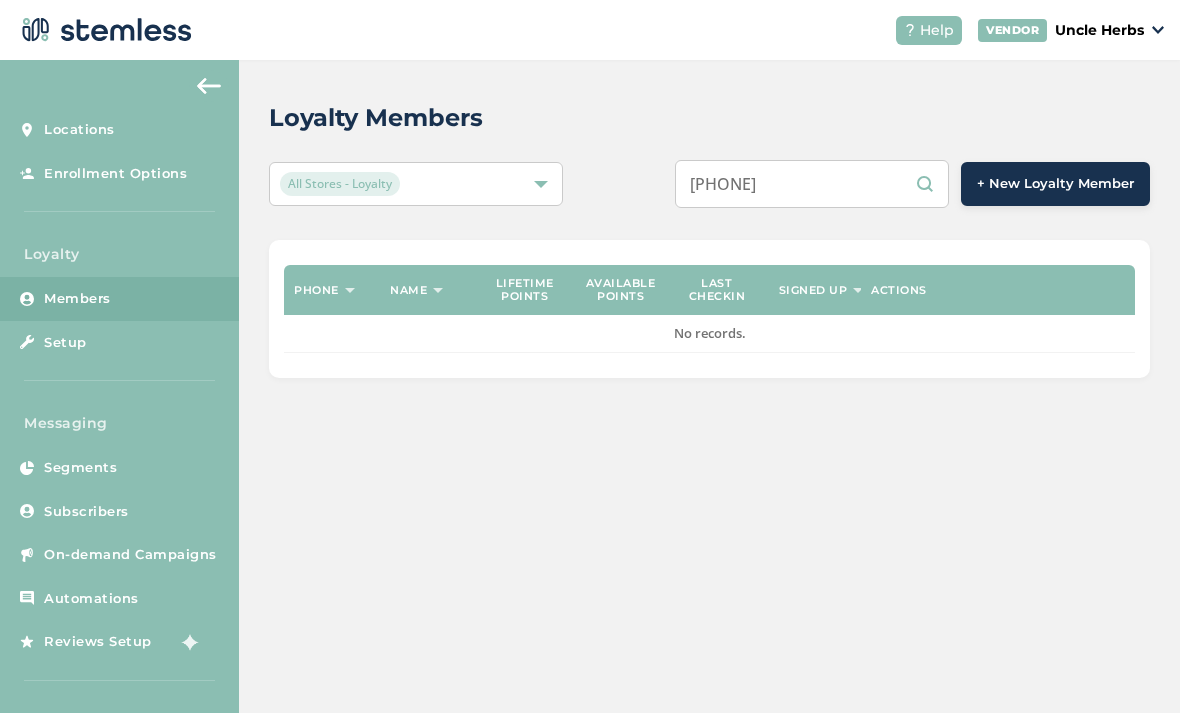 click on "9076914977" at bounding box center [812, 184] 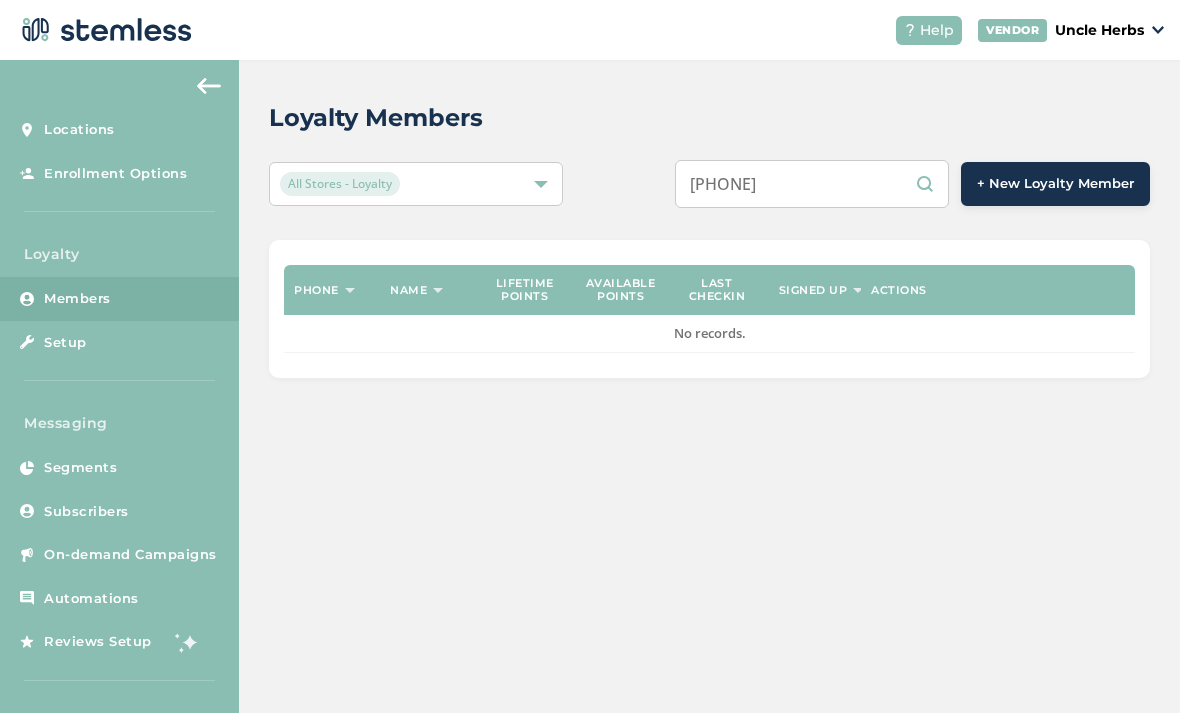 scroll, scrollTop: 0, scrollLeft: 0, axis: both 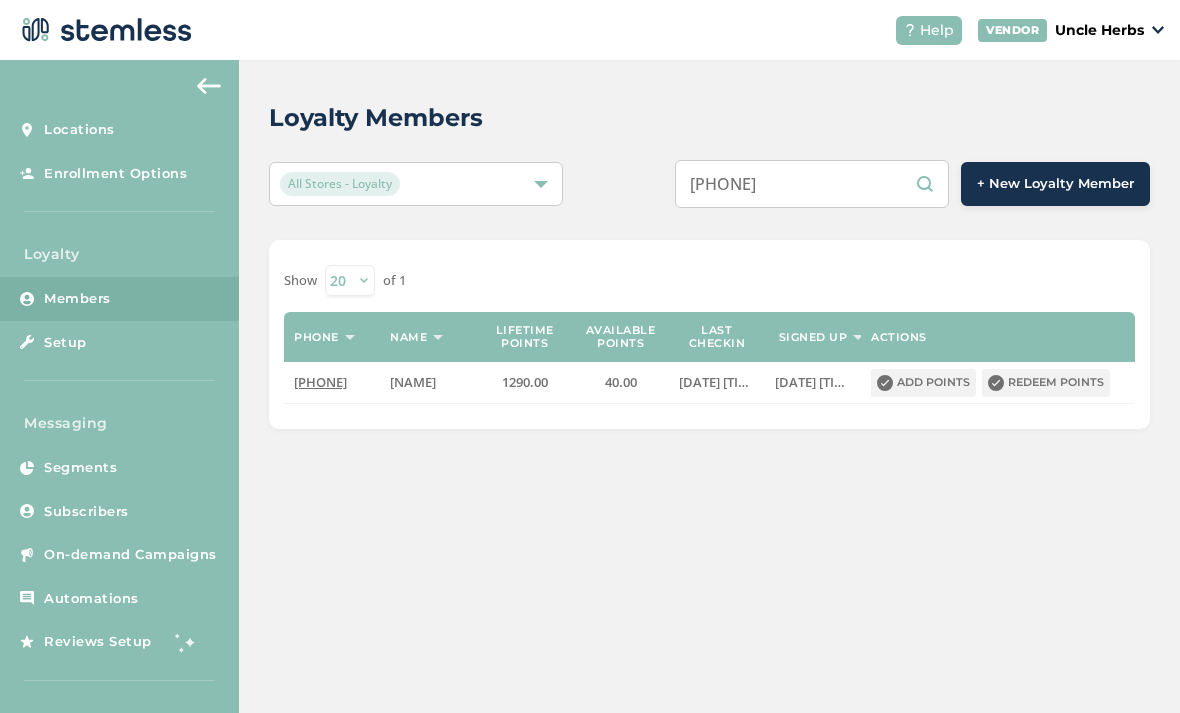 click on "9076914977" at bounding box center (812, 184) 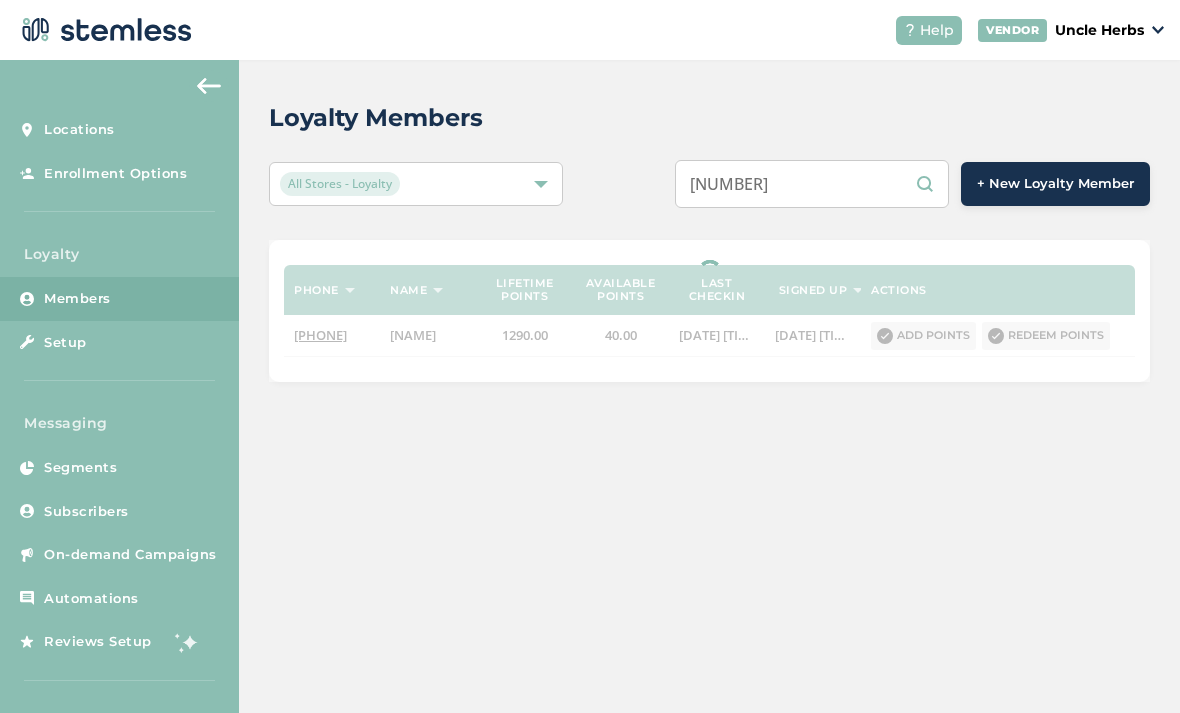click on "[PHONE]" at bounding box center (812, 184) 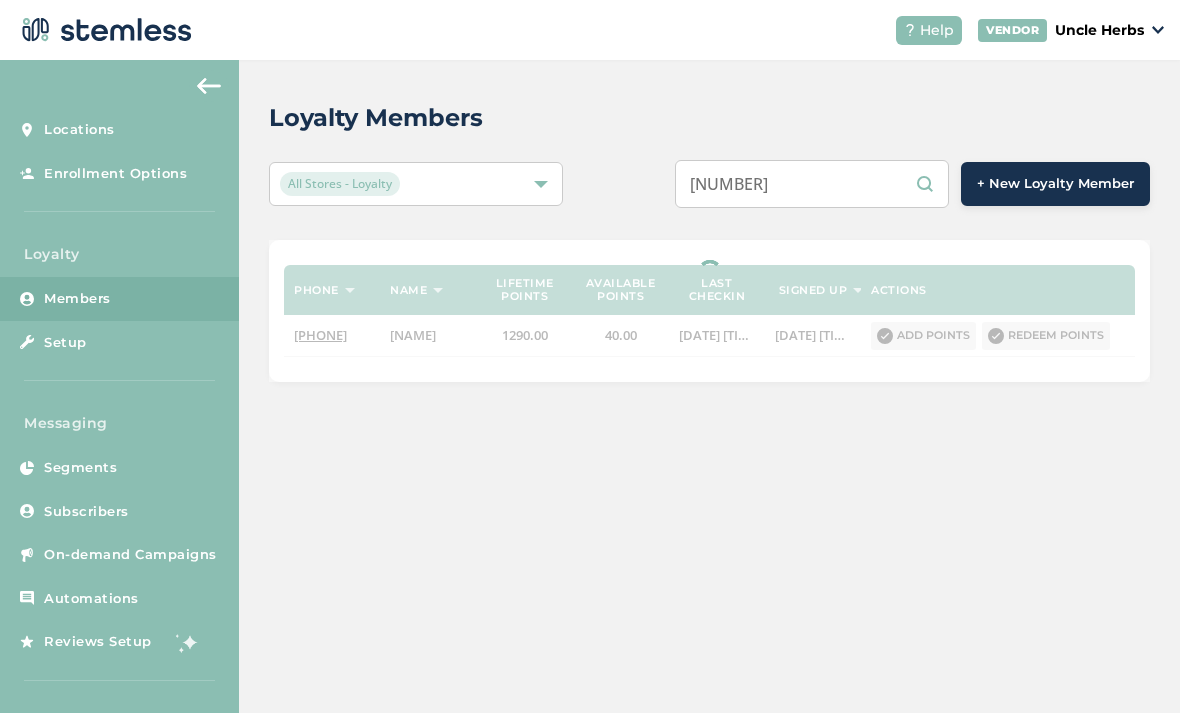 click on "[PHONE]" at bounding box center (812, 184) 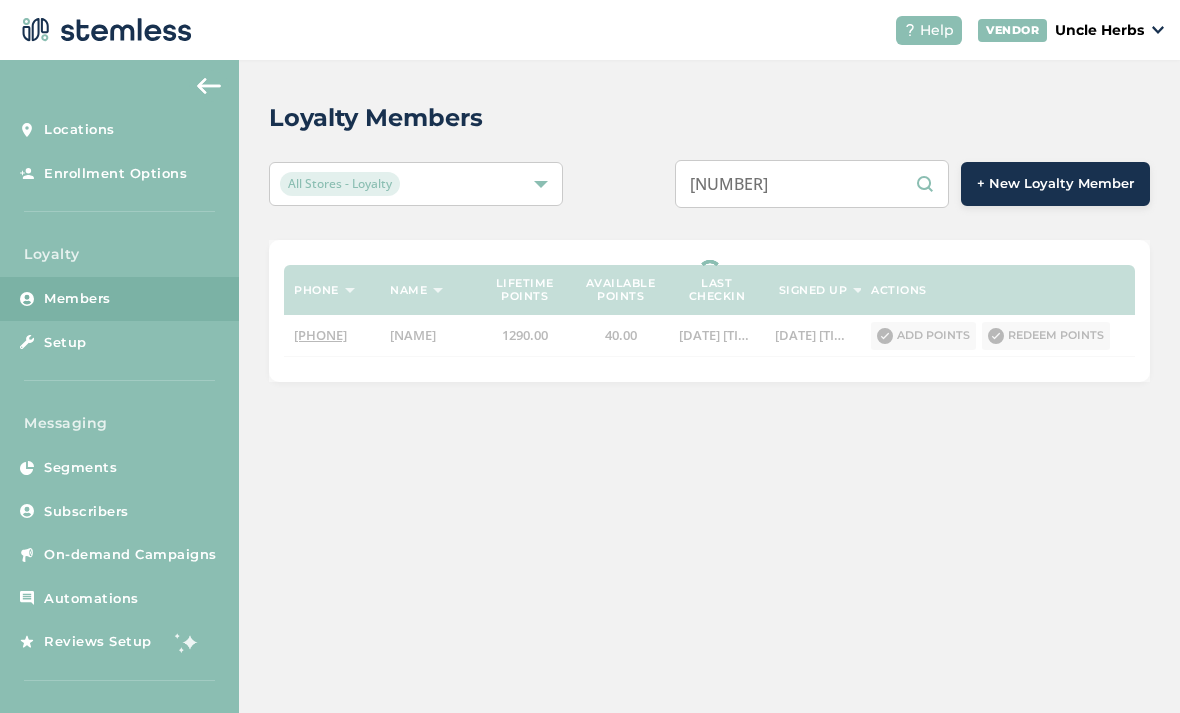 click on "[PHONE]" at bounding box center [812, 184] 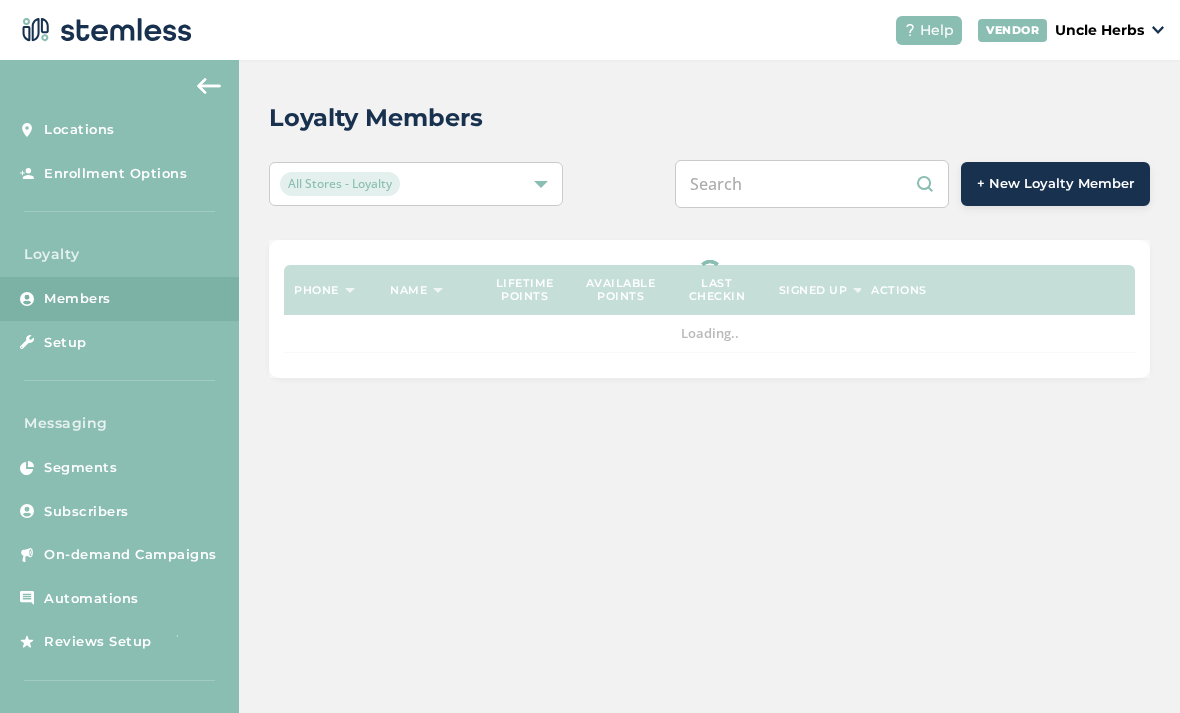 scroll, scrollTop: 1, scrollLeft: 0, axis: vertical 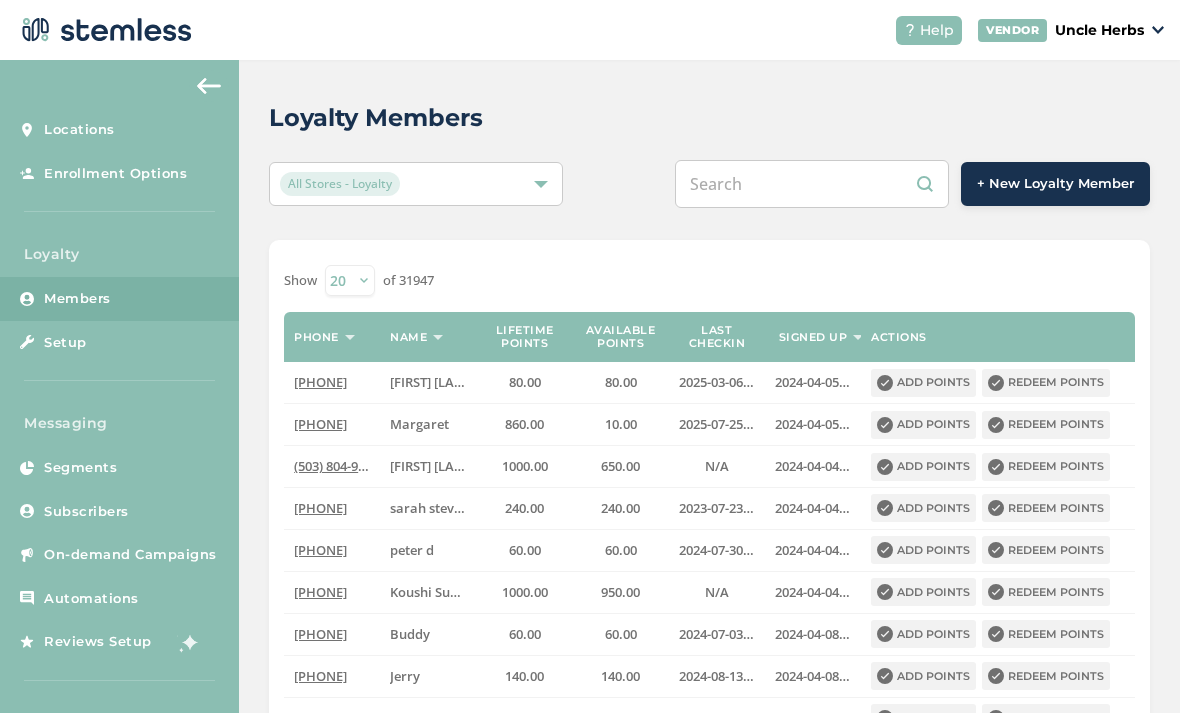 click at bounding box center [812, 184] 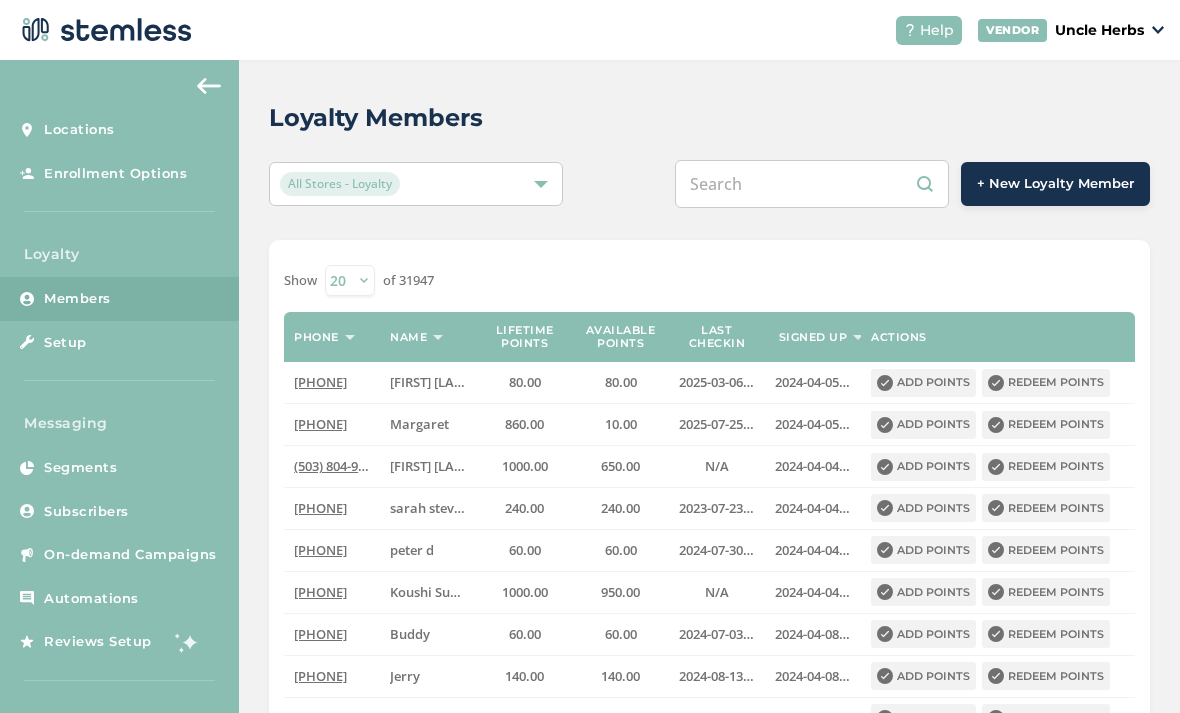 click at bounding box center [812, 184] 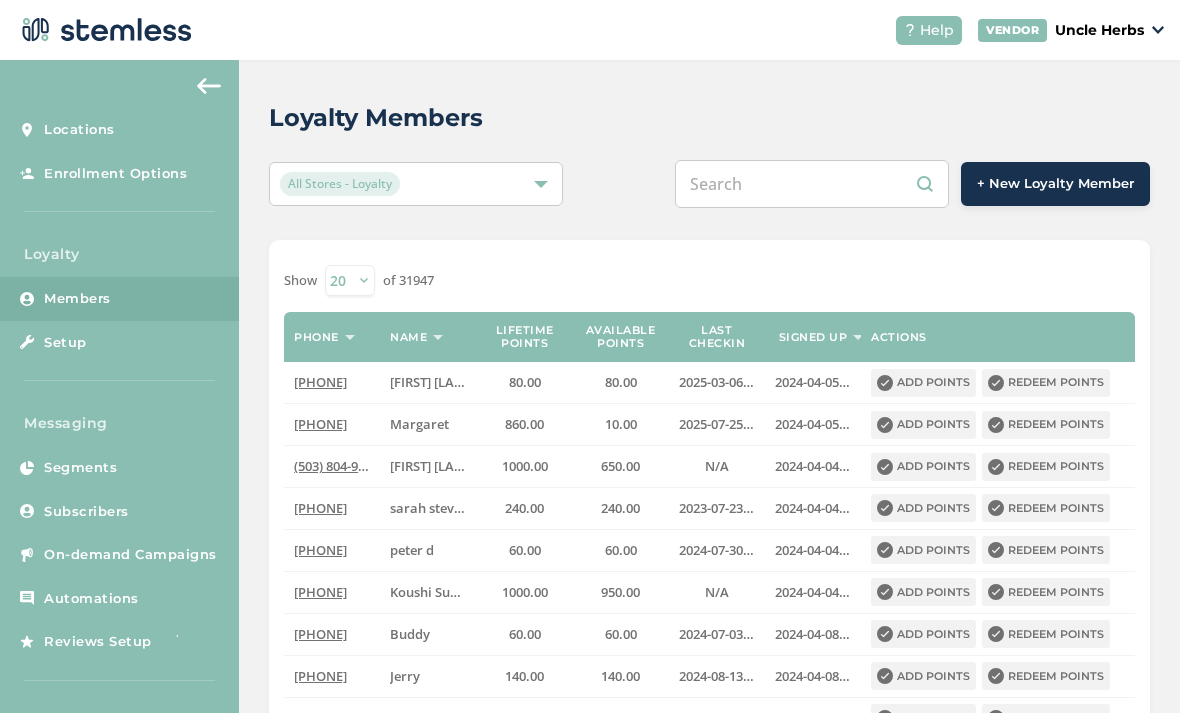 click at bounding box center [812, 184] 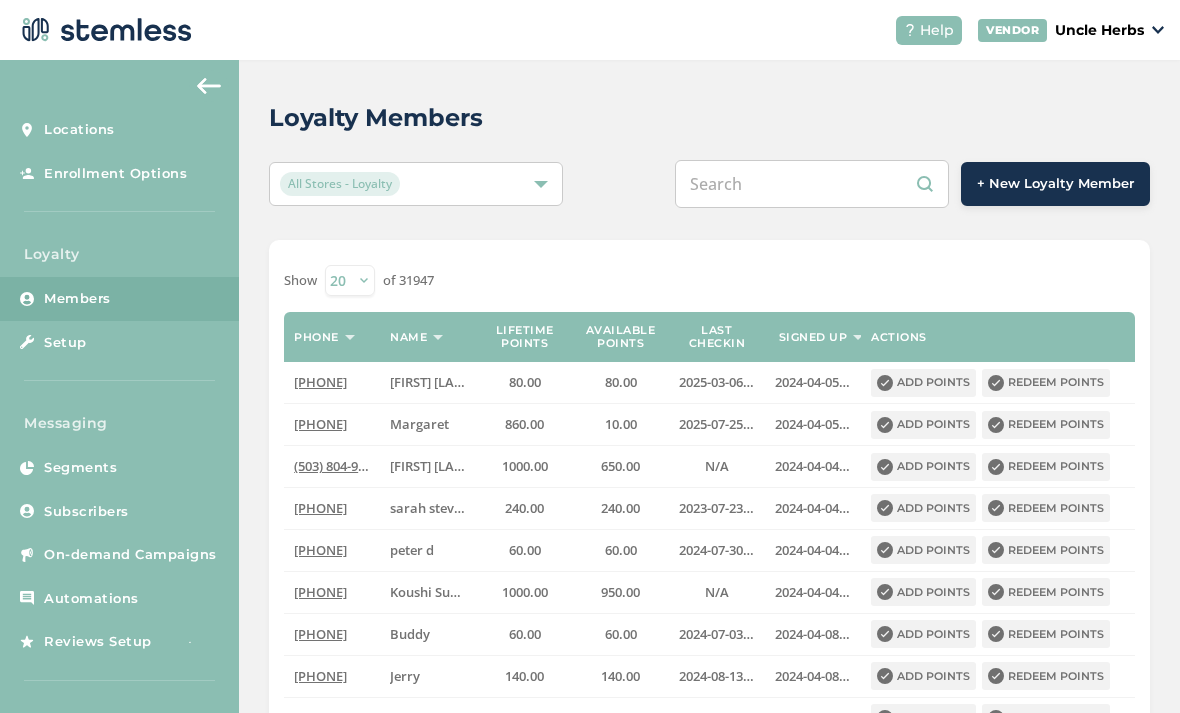paste on "[PHONE]" 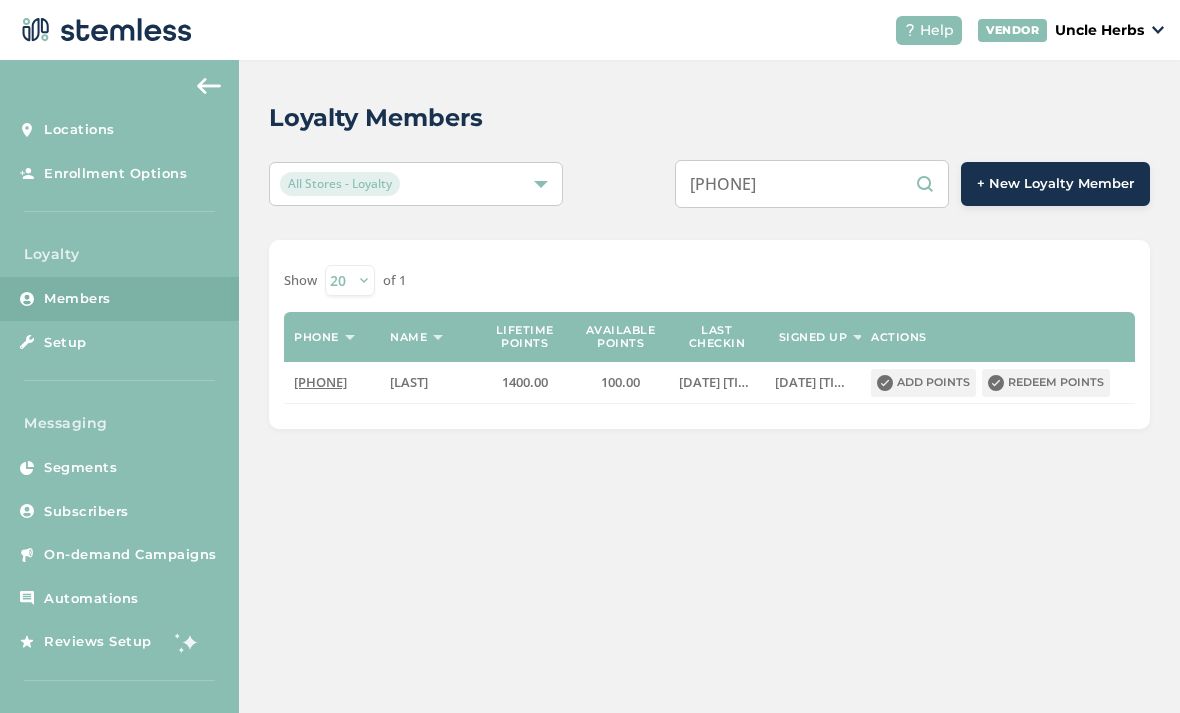 click on "[PHONE]" at bounding box center (812, 184) 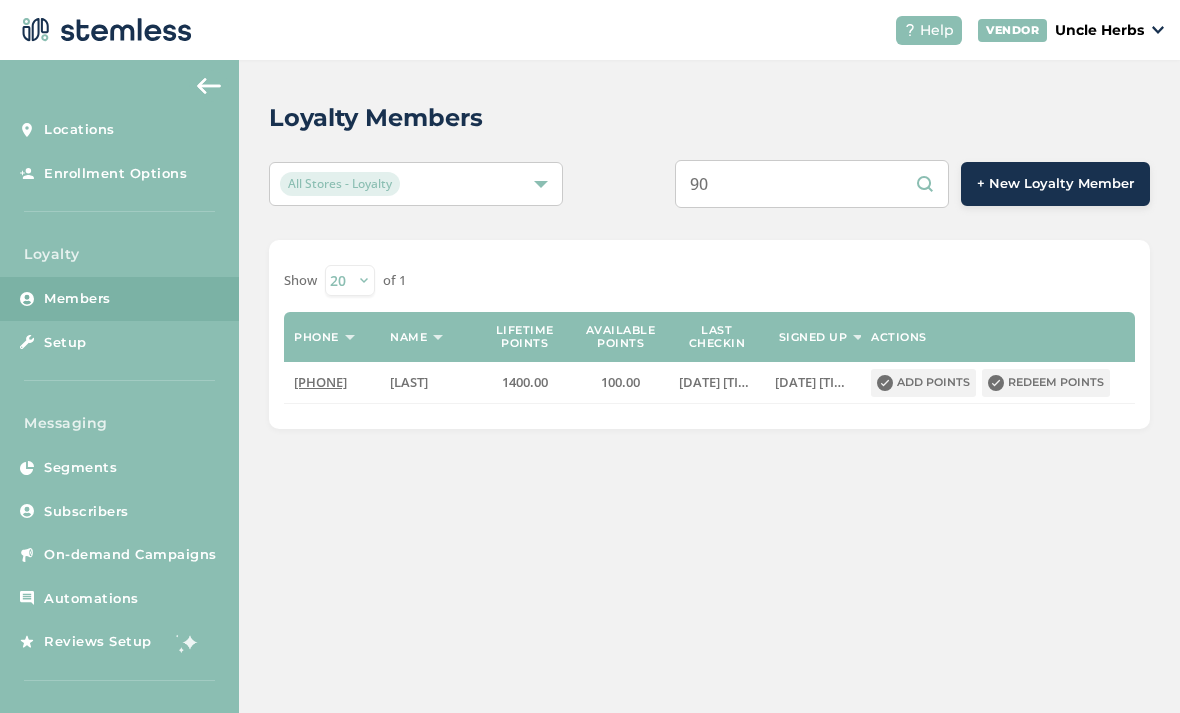 type on "9" 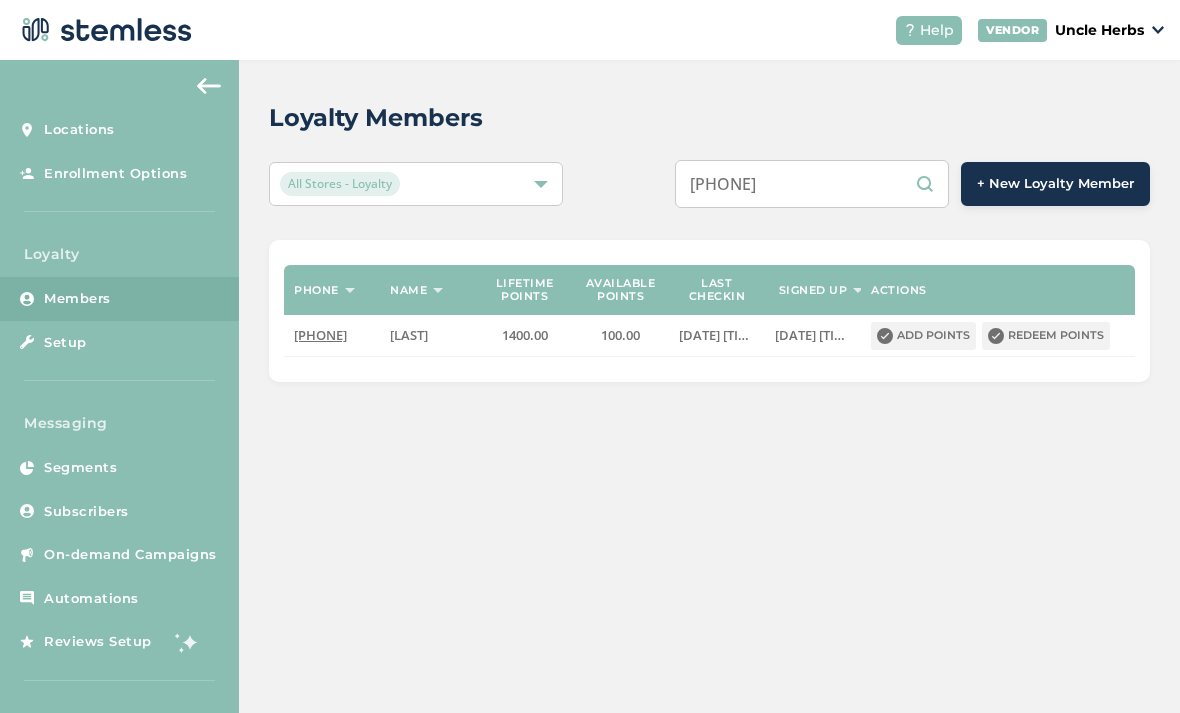 click on "[PHONE]" at bounding box center [812, 184] 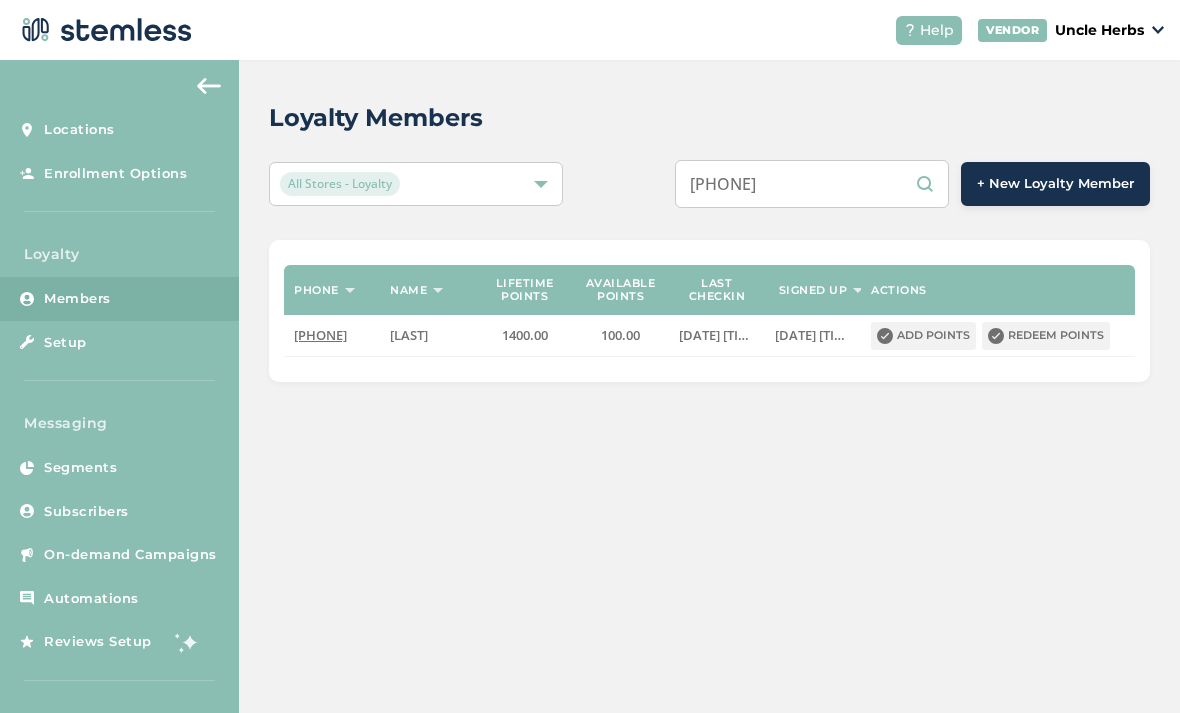 click on "[PHONE]" at bounding box center (812, 184) 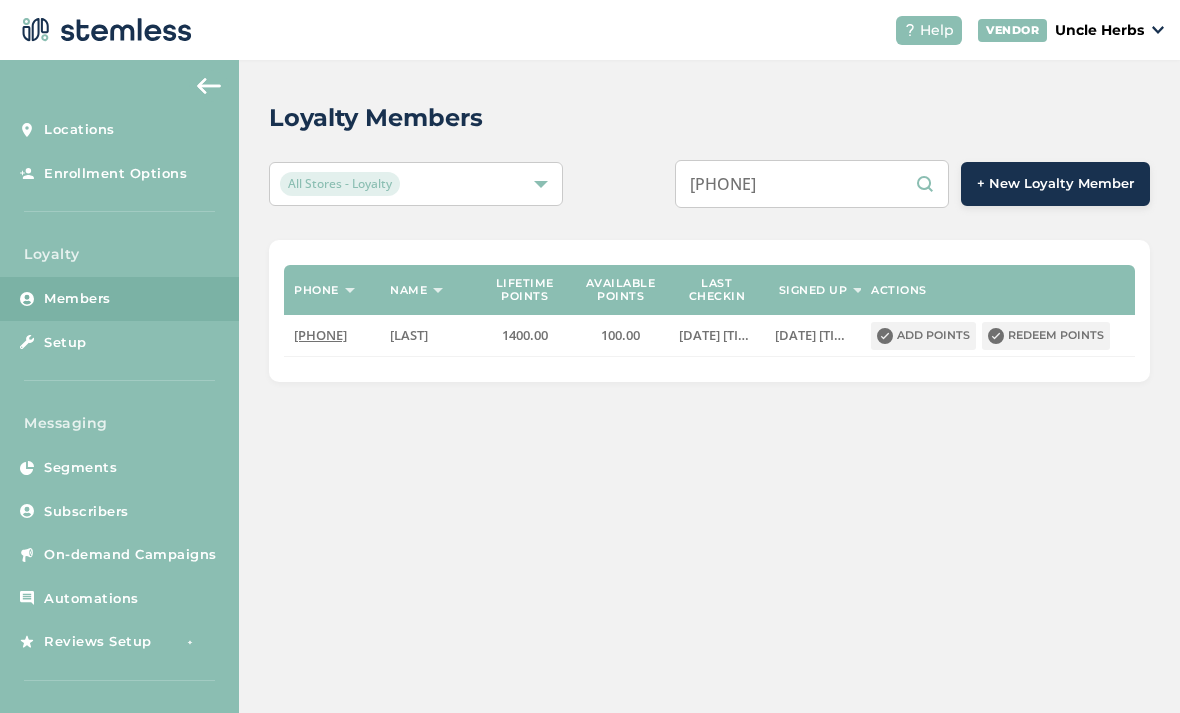 click on "[PHONE]" at bounding box center [812, 184] 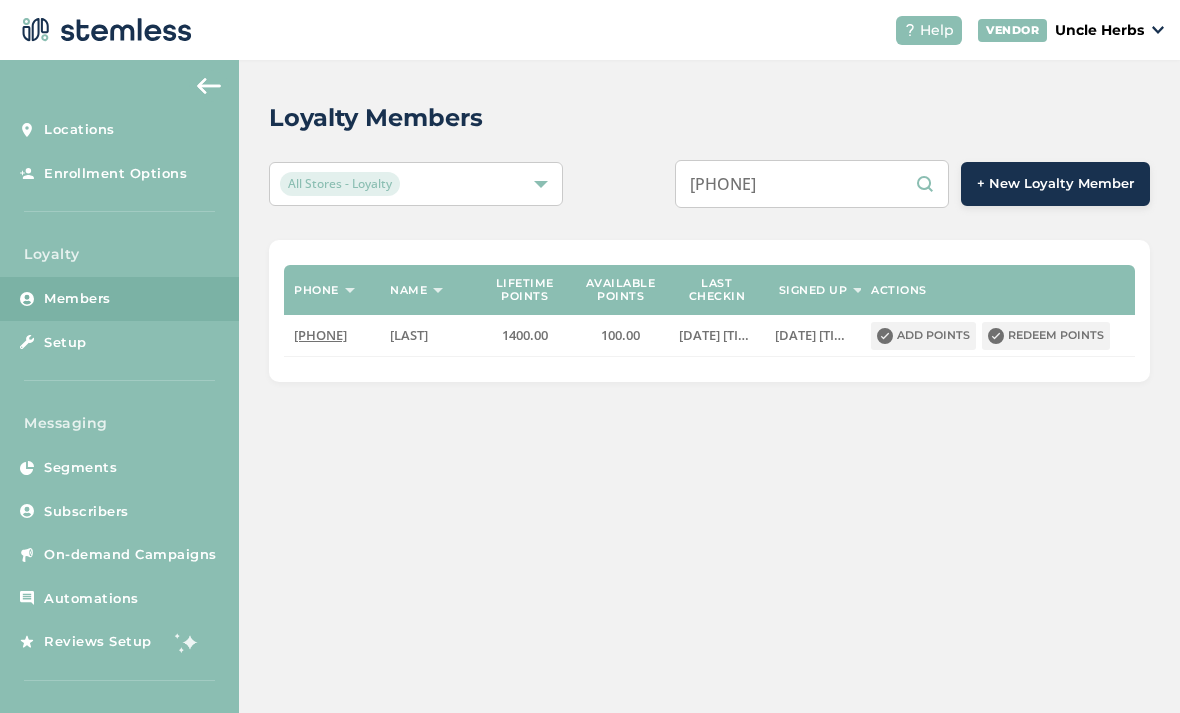 type on "[PHONE]" 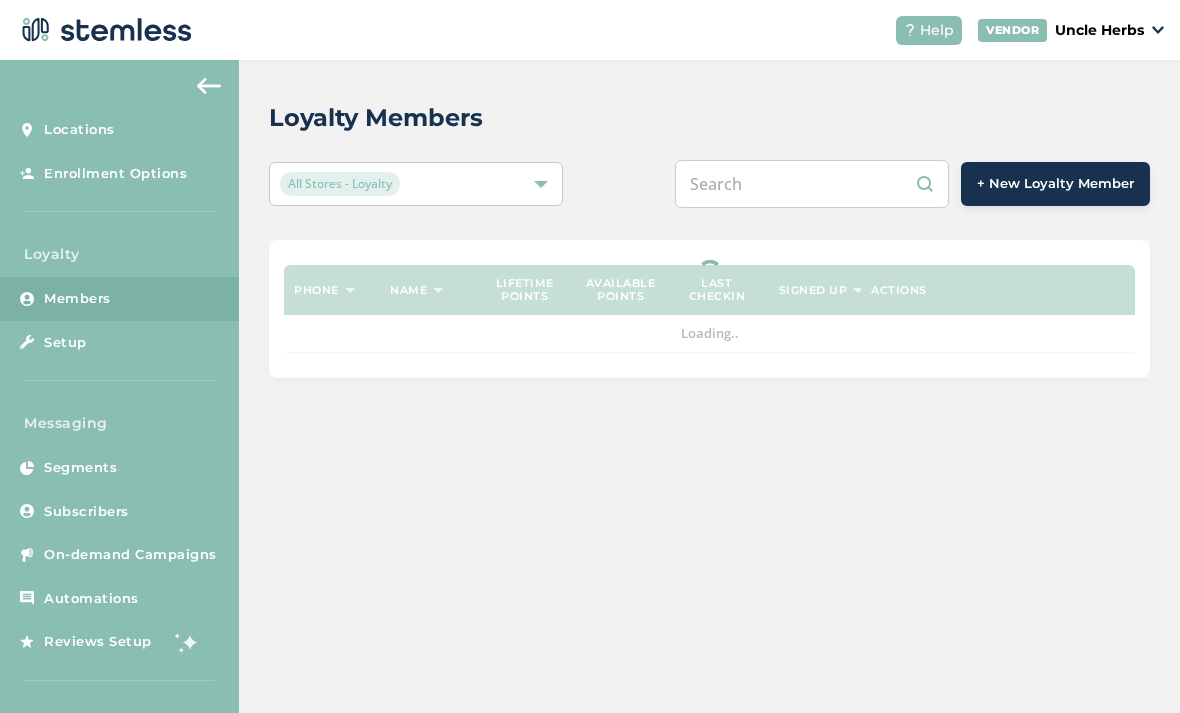 scroll, scrollTop: 1, scrollLeft: 0, axis: vertical 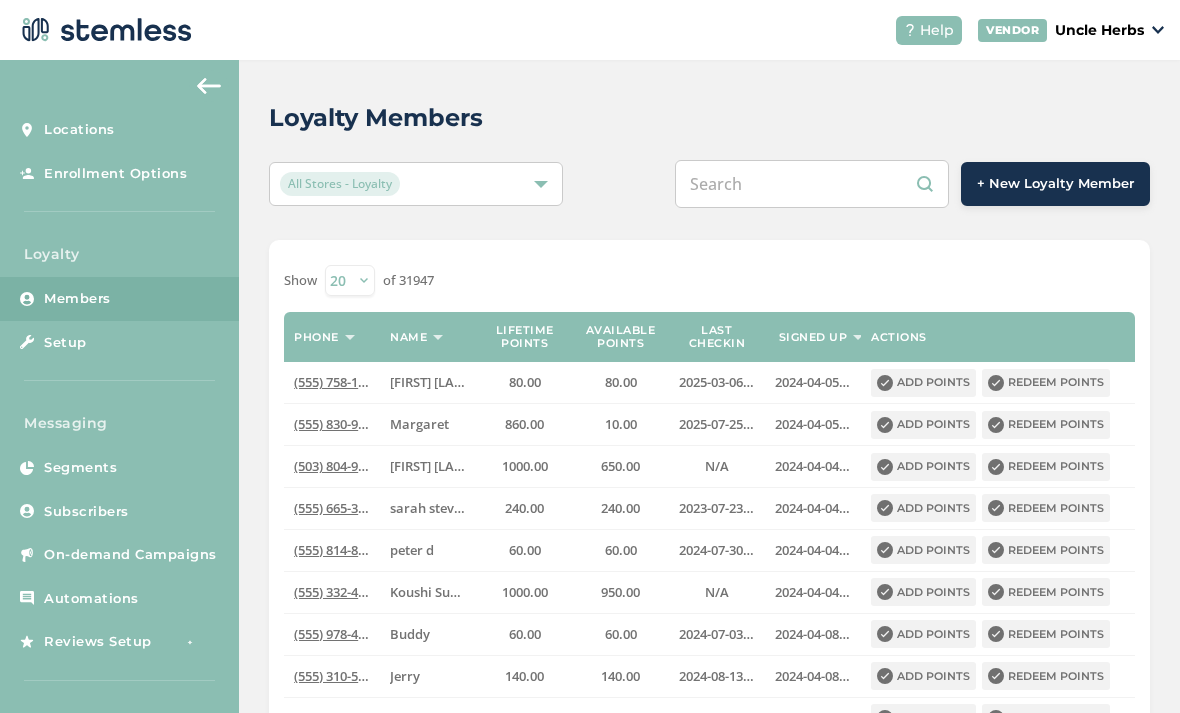click at bounding box center [812, 184] 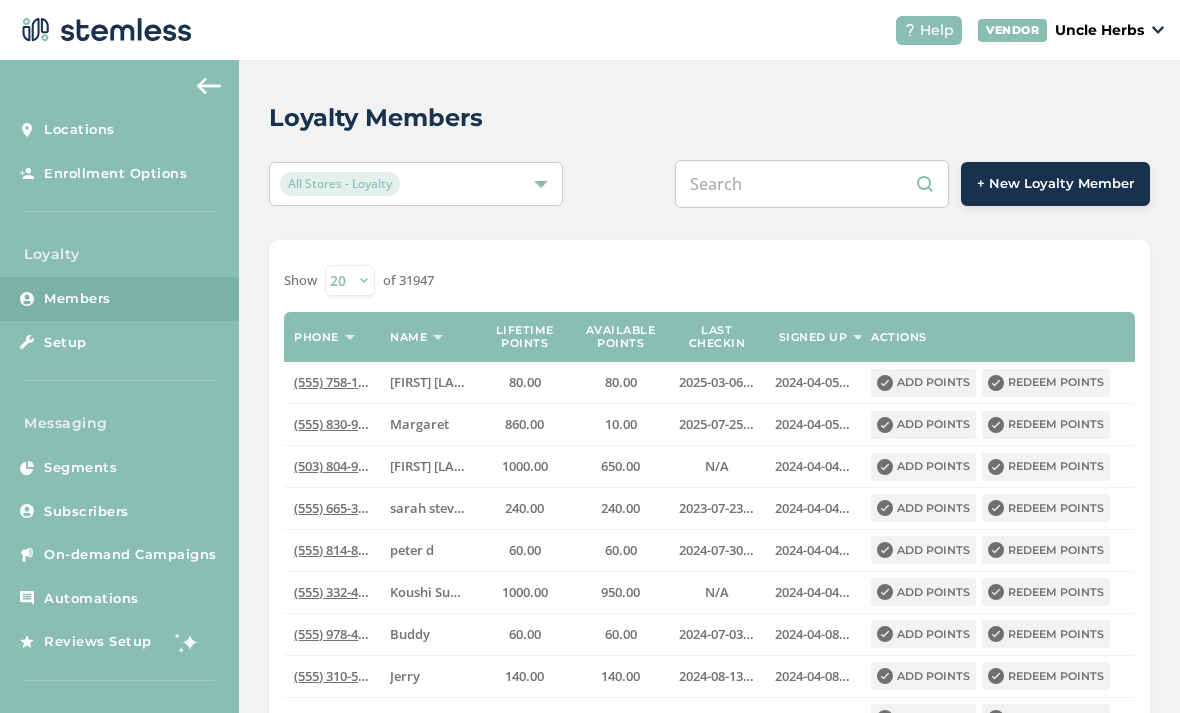 click at bounding box center [812, 184] 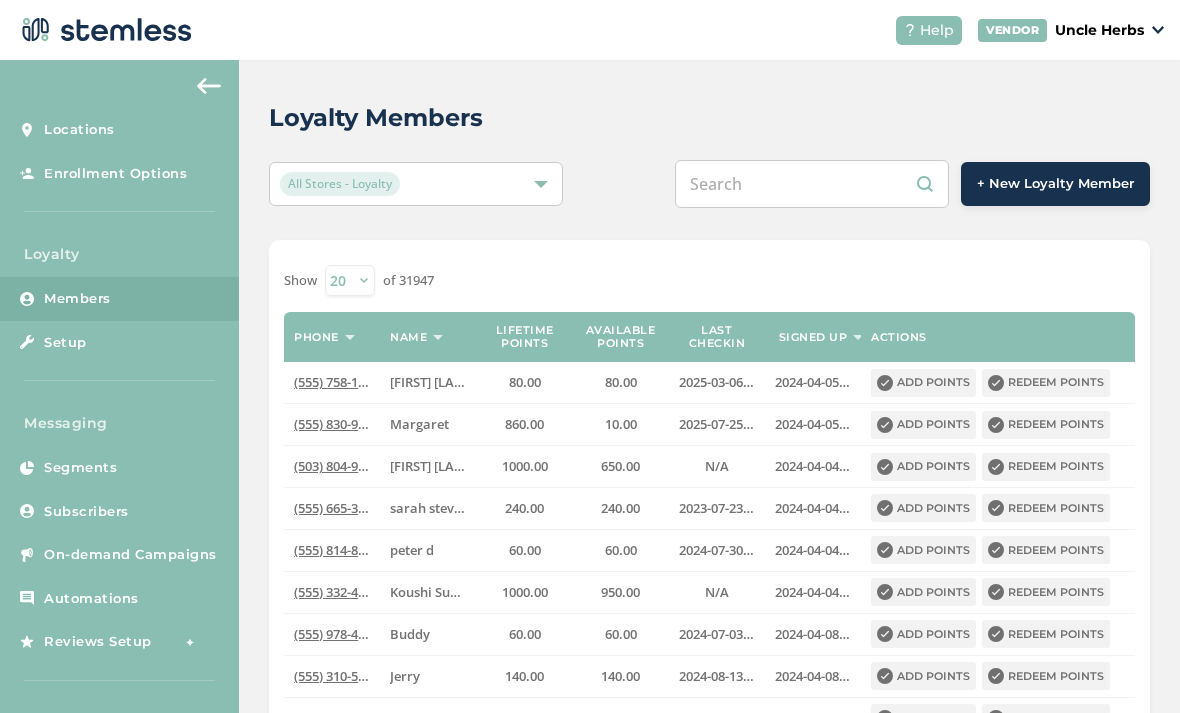 click at bounding box center [812, 184] 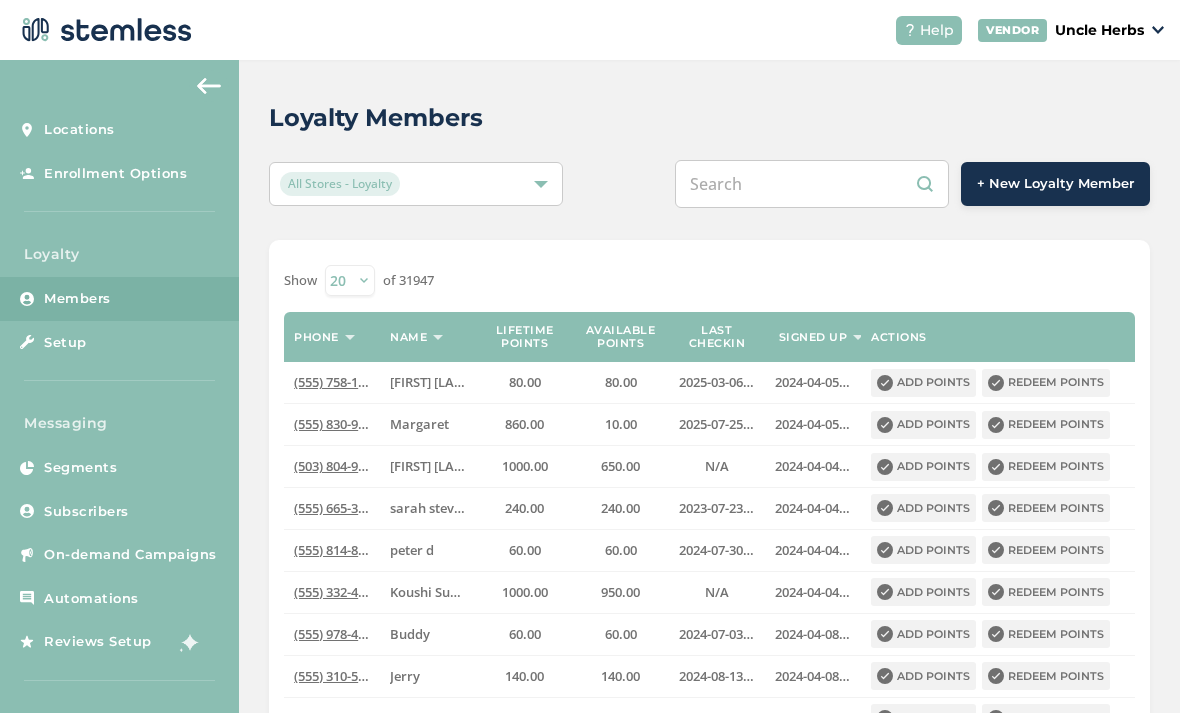 click at bounding box center (812, 184) 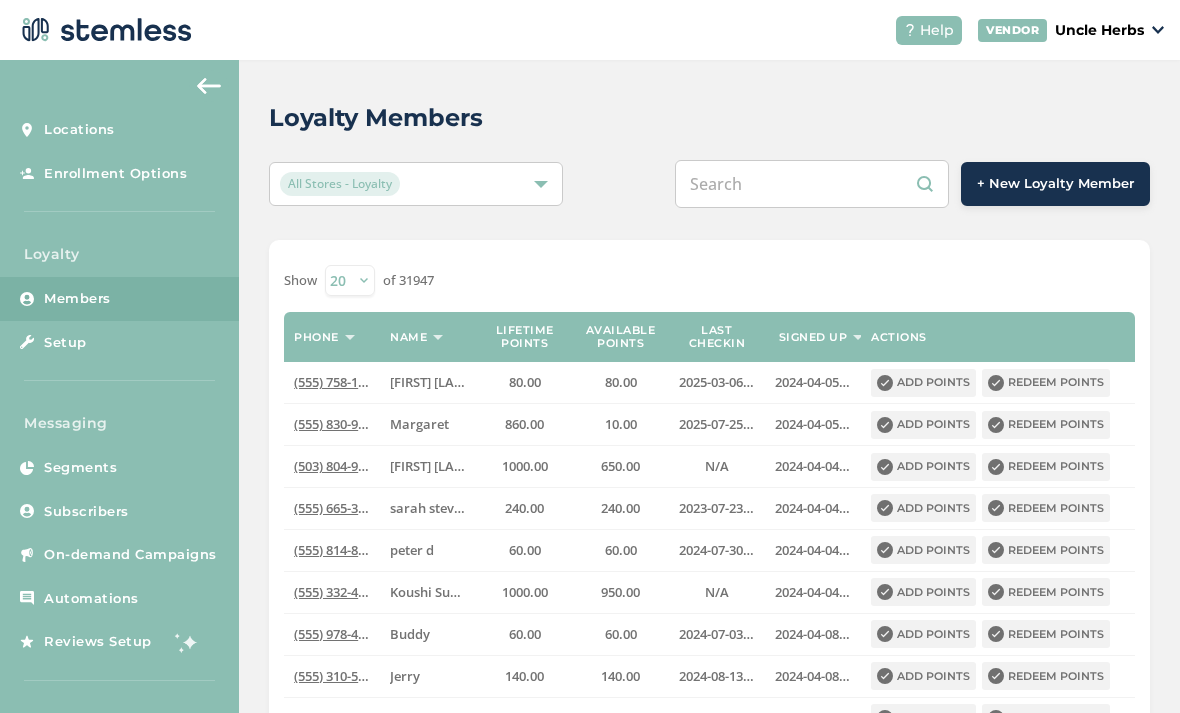 click at bounding box center [812, 184] 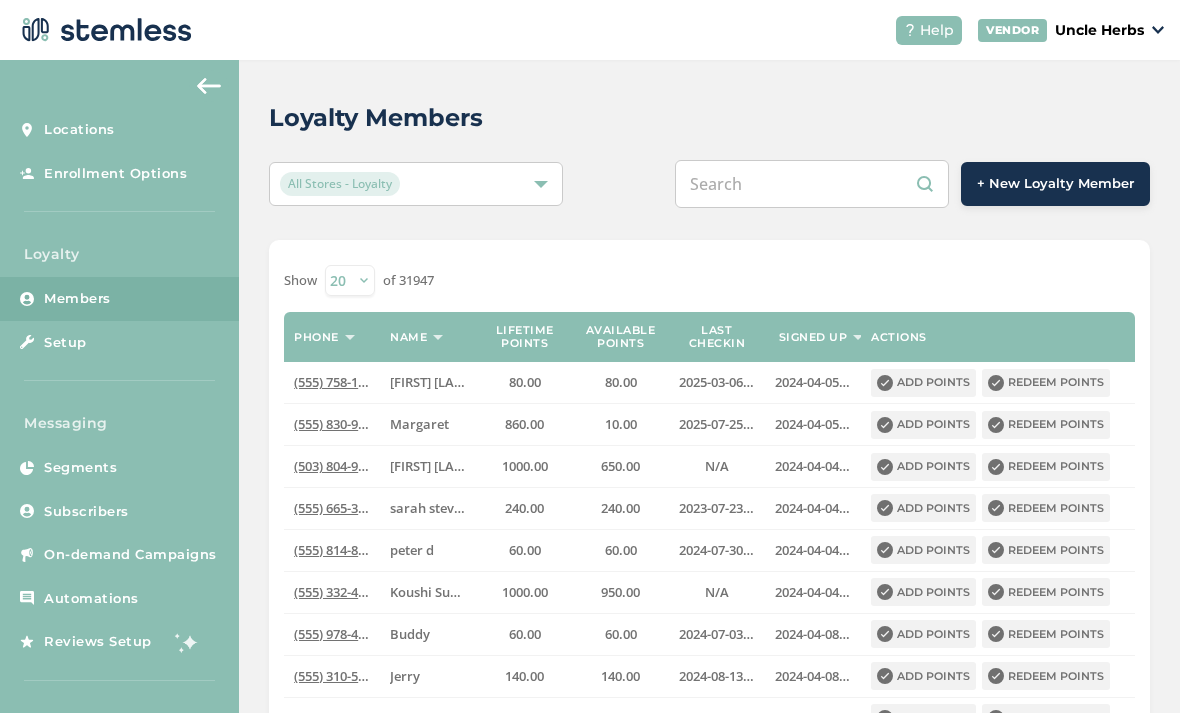 paste on "[PHONE]" 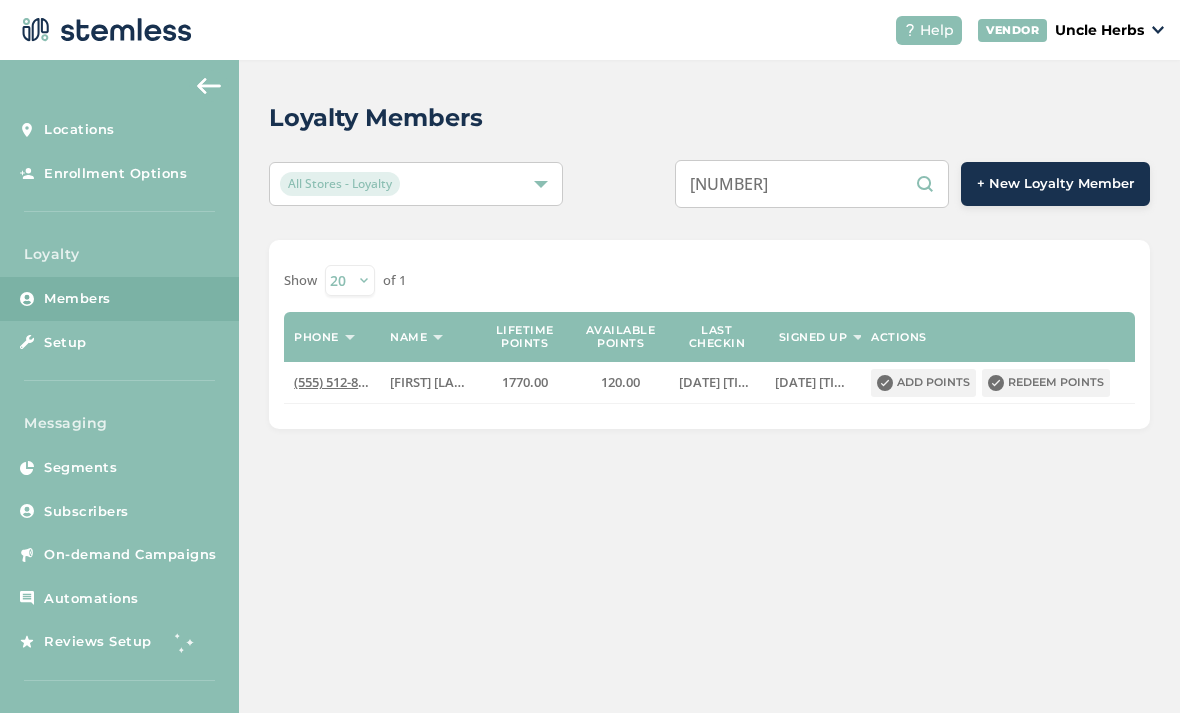 type on "[PHONE]" 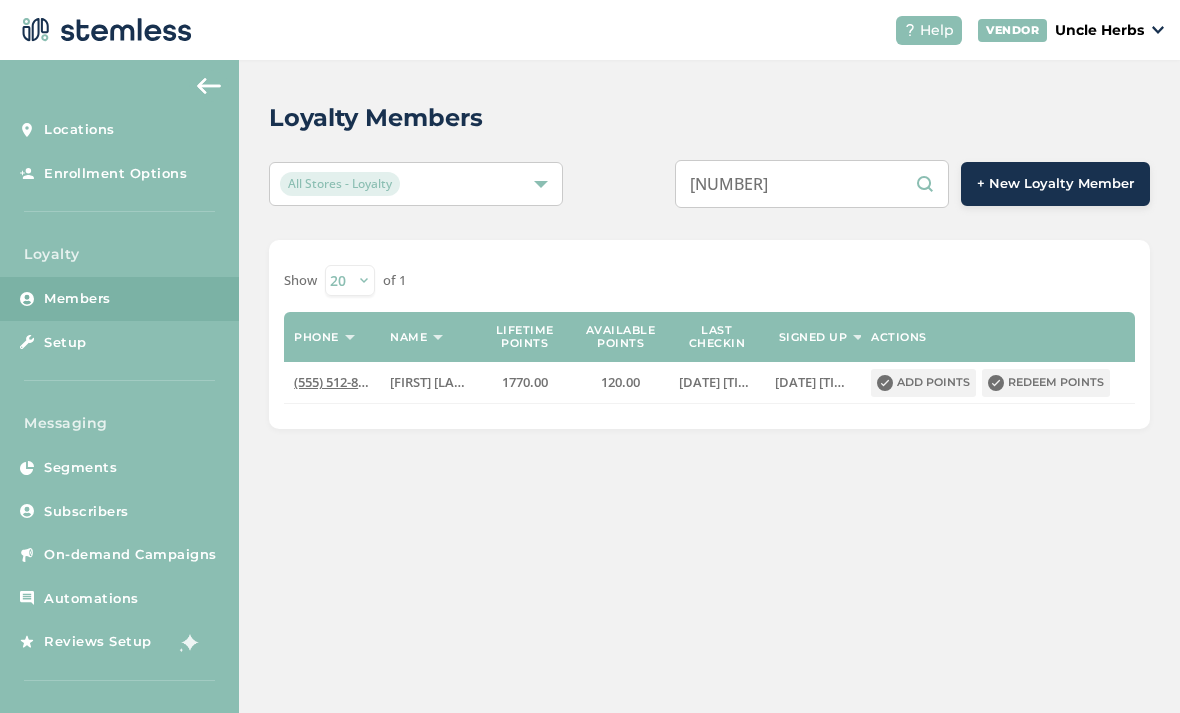 click on "Redeem points" at bounding box center [1046, 383] 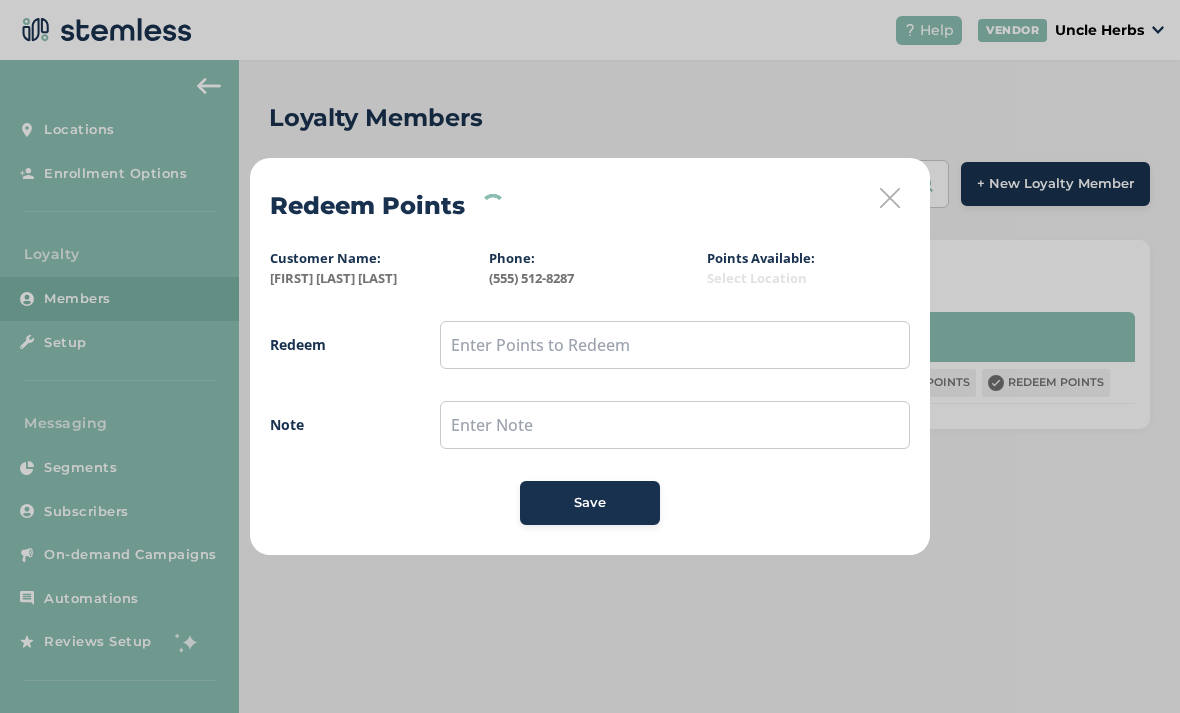 scroll, scrollTop: 0, scrollLeft: 0, axis: both 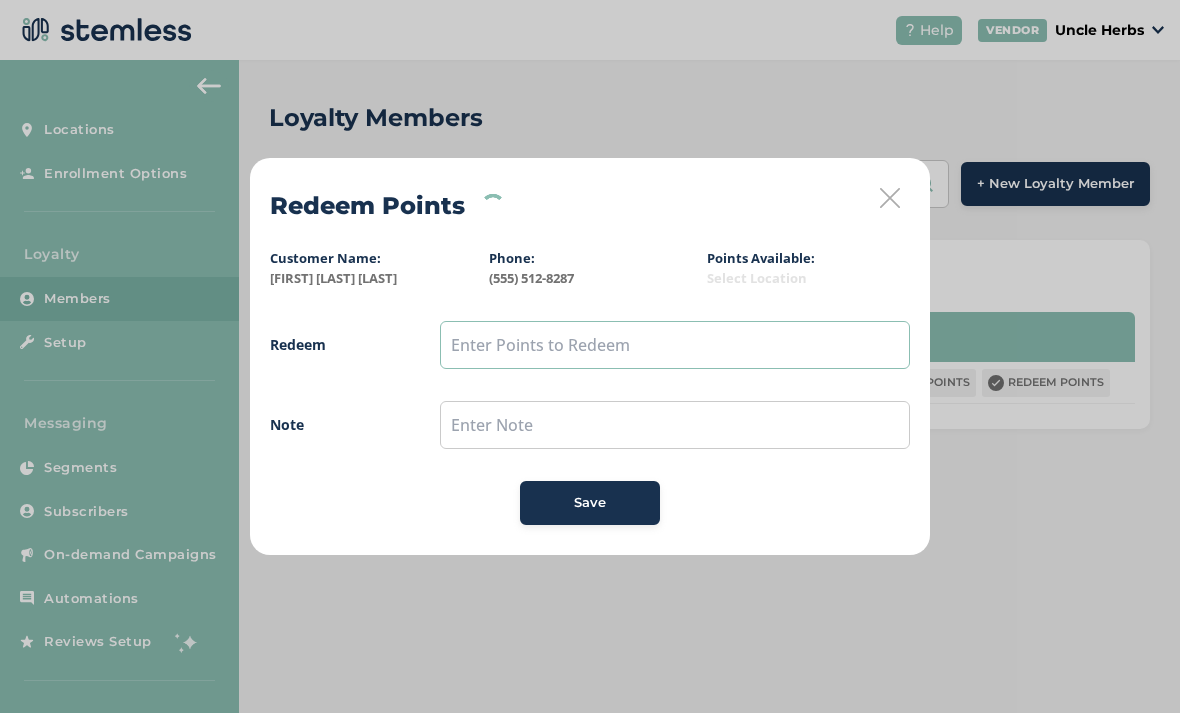 click at bounding box center (675, 345) 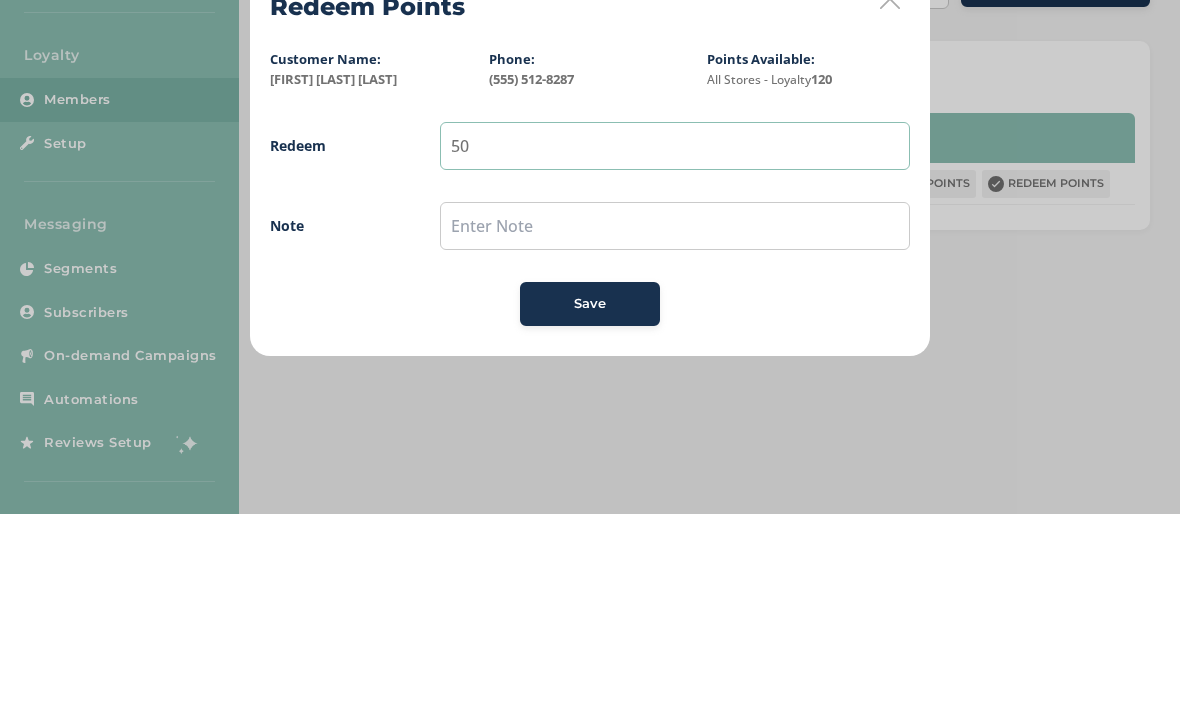 type on "50" 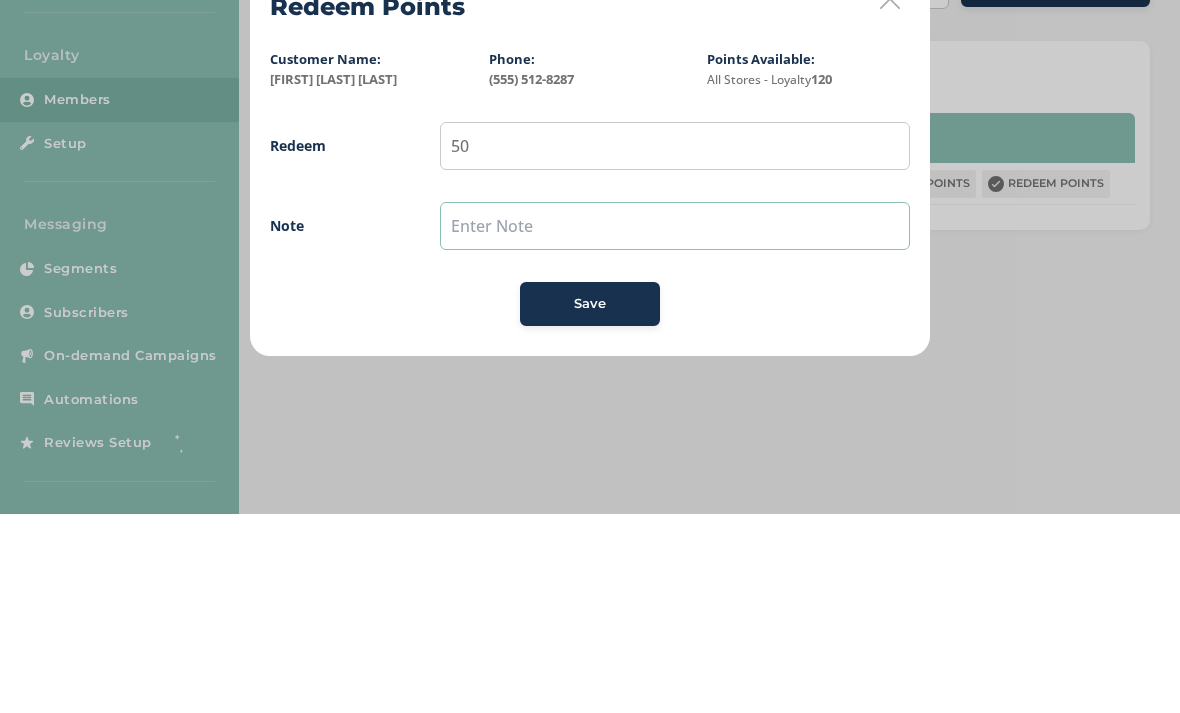 click at bounding box center (675, 425) 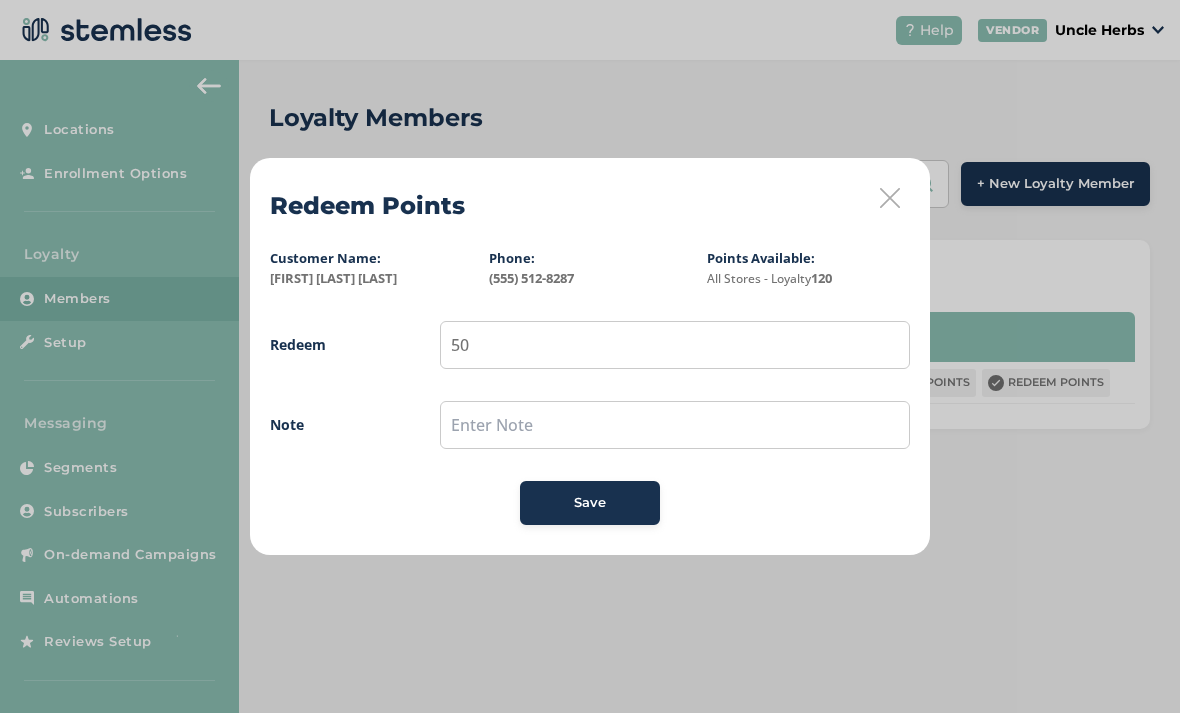 click on "Save" at bounding box center [590, 503] 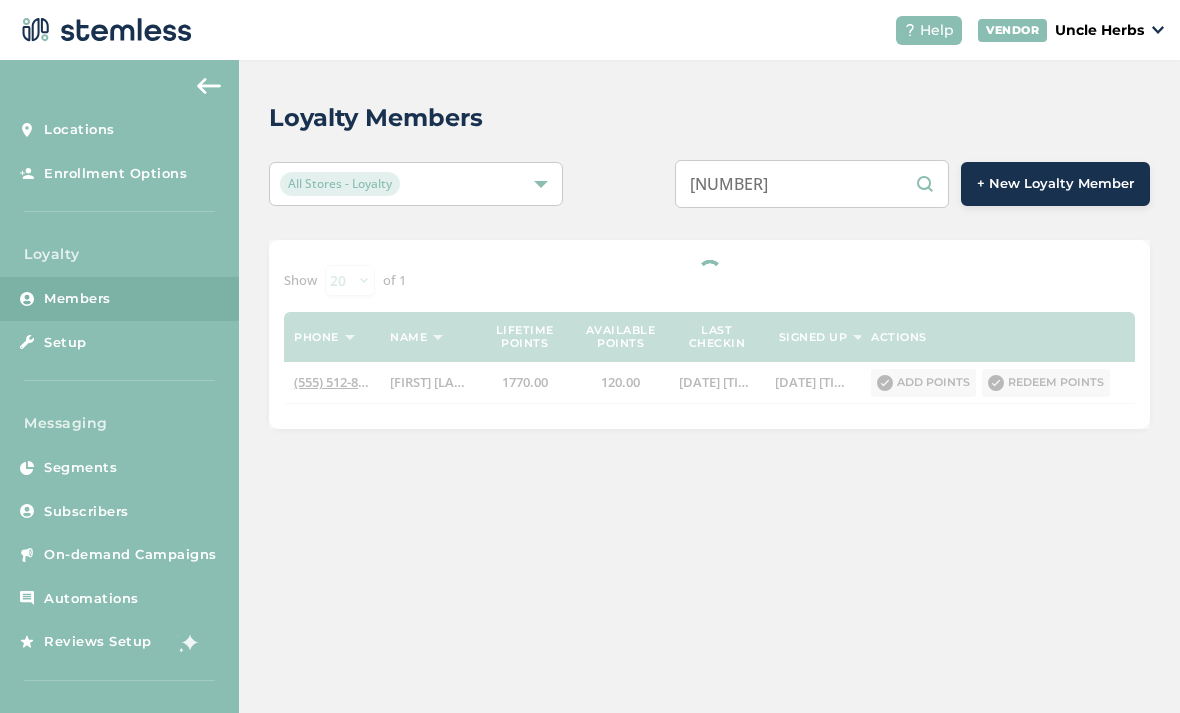 click on "[PHONE]" at bounding box center [812, 184] 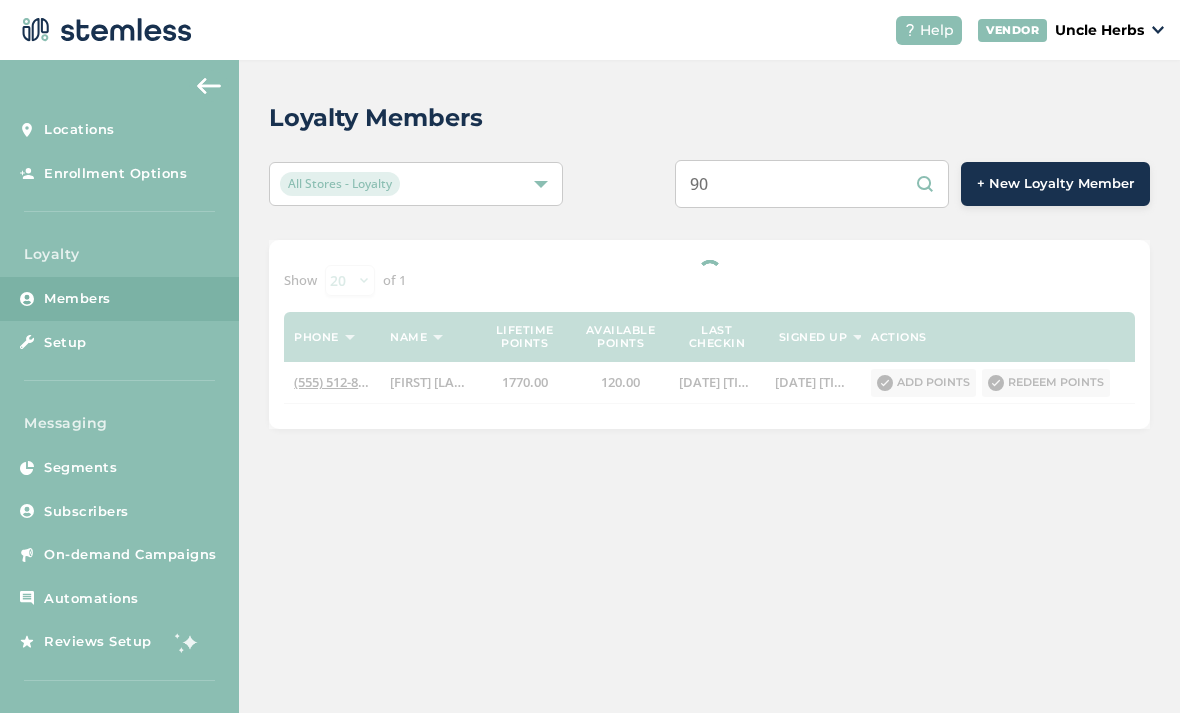 type on "9" 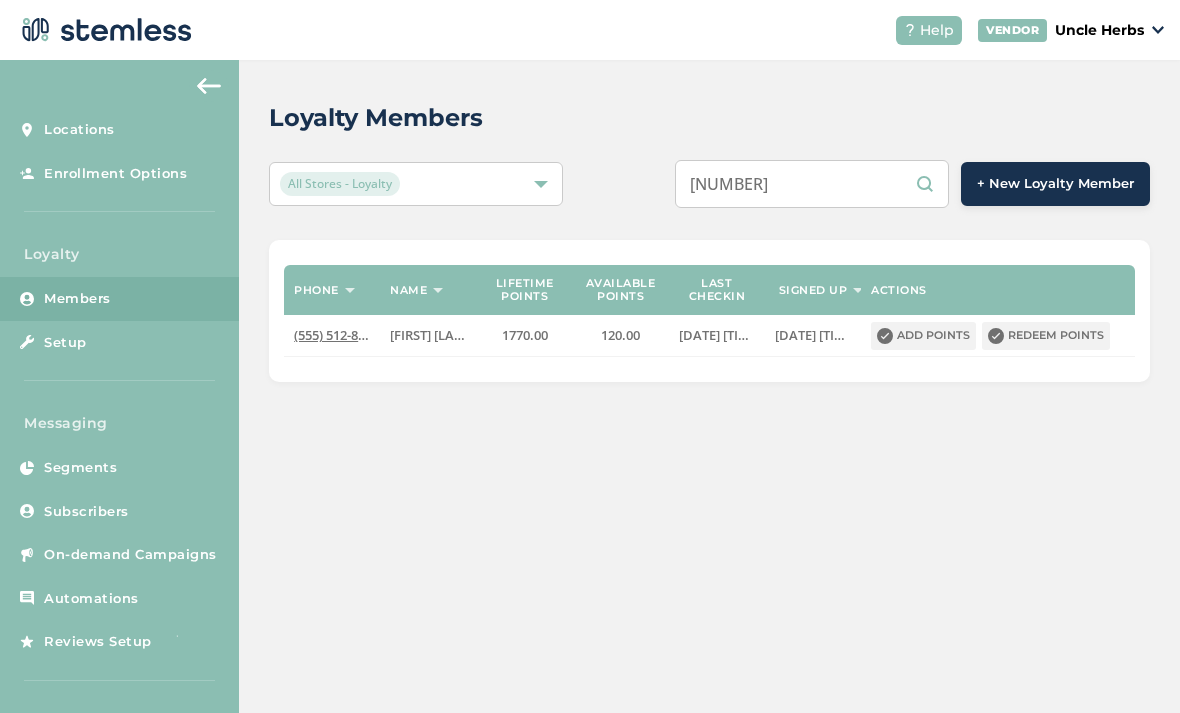 type on "9072401008" 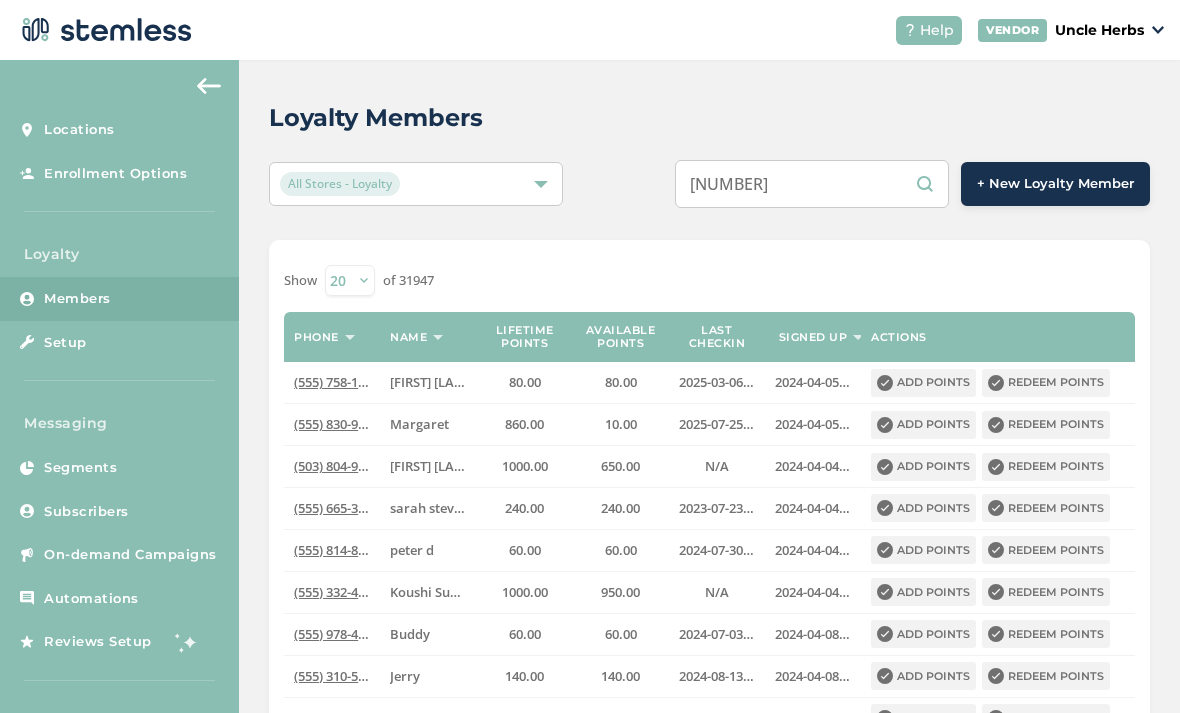 click on "9072401008" at bounding box center (812, 184) 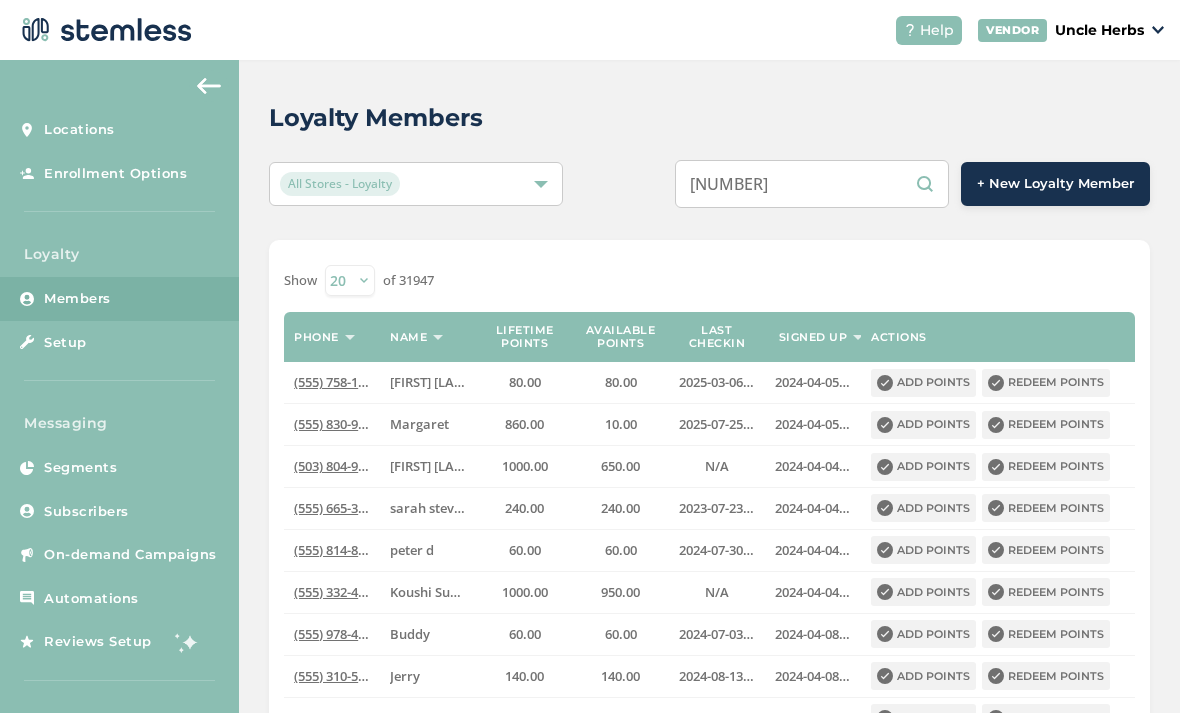 click on "9072401008" at bounding box center [812, 184] 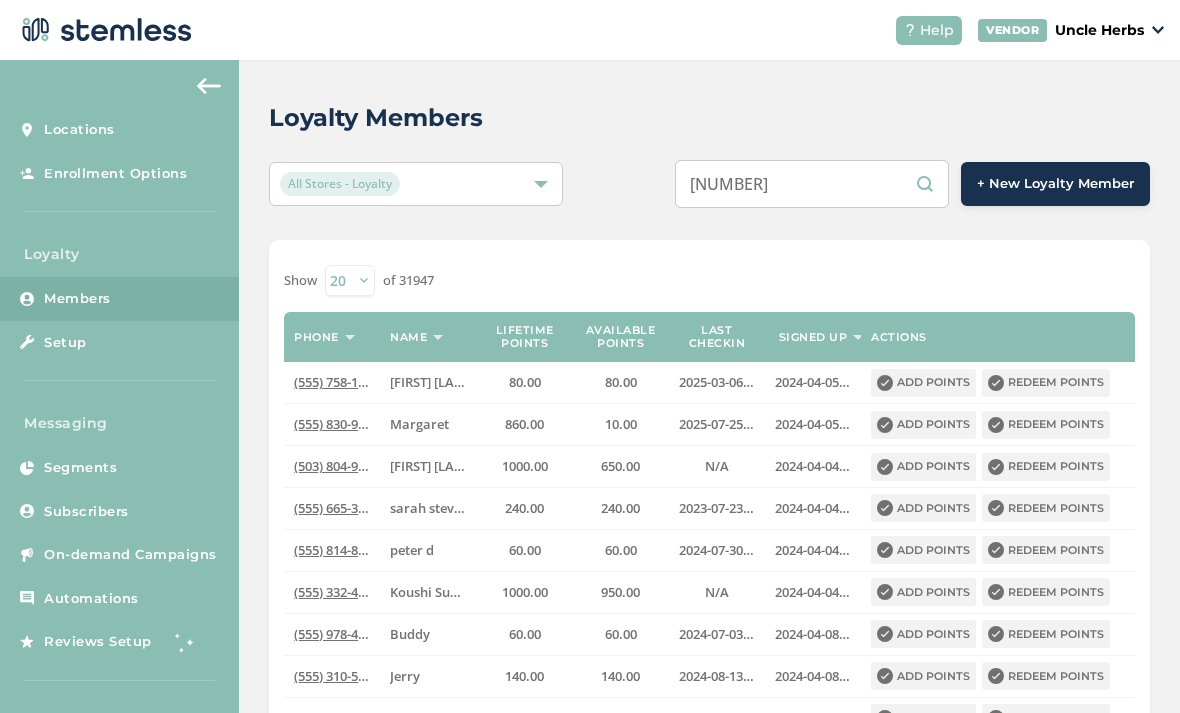 click on "9072401008" at bounding box center [812, 184] 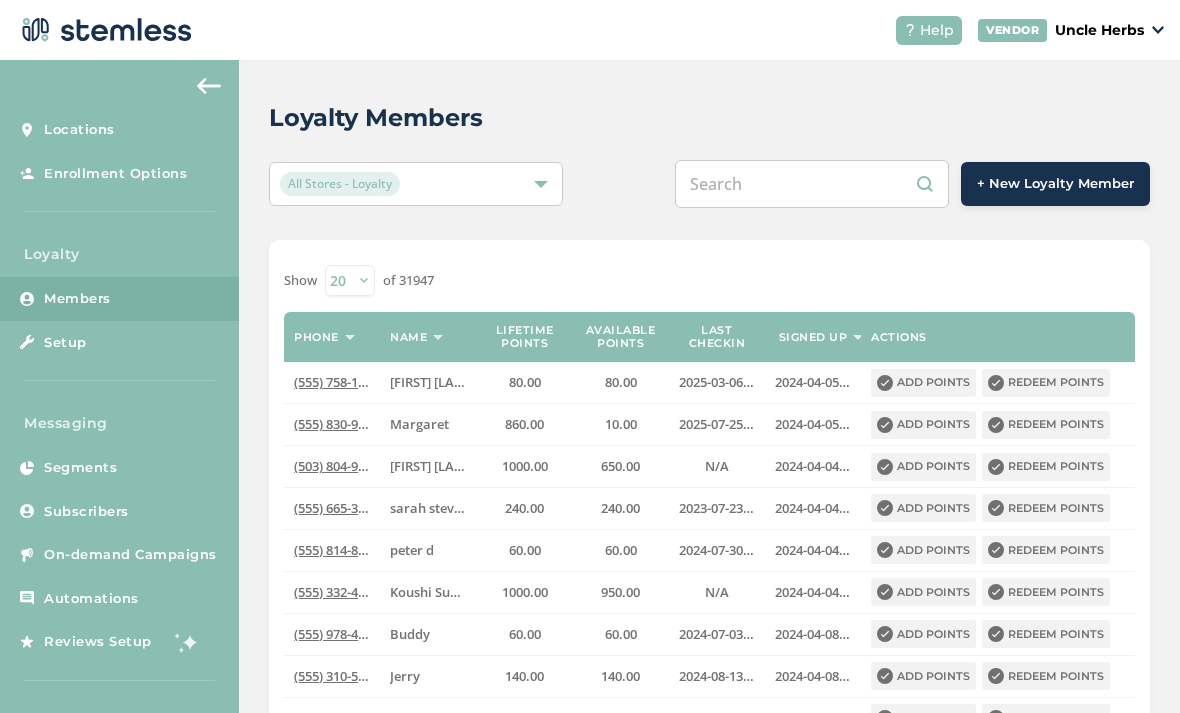 click at bounding box center (812, 184) 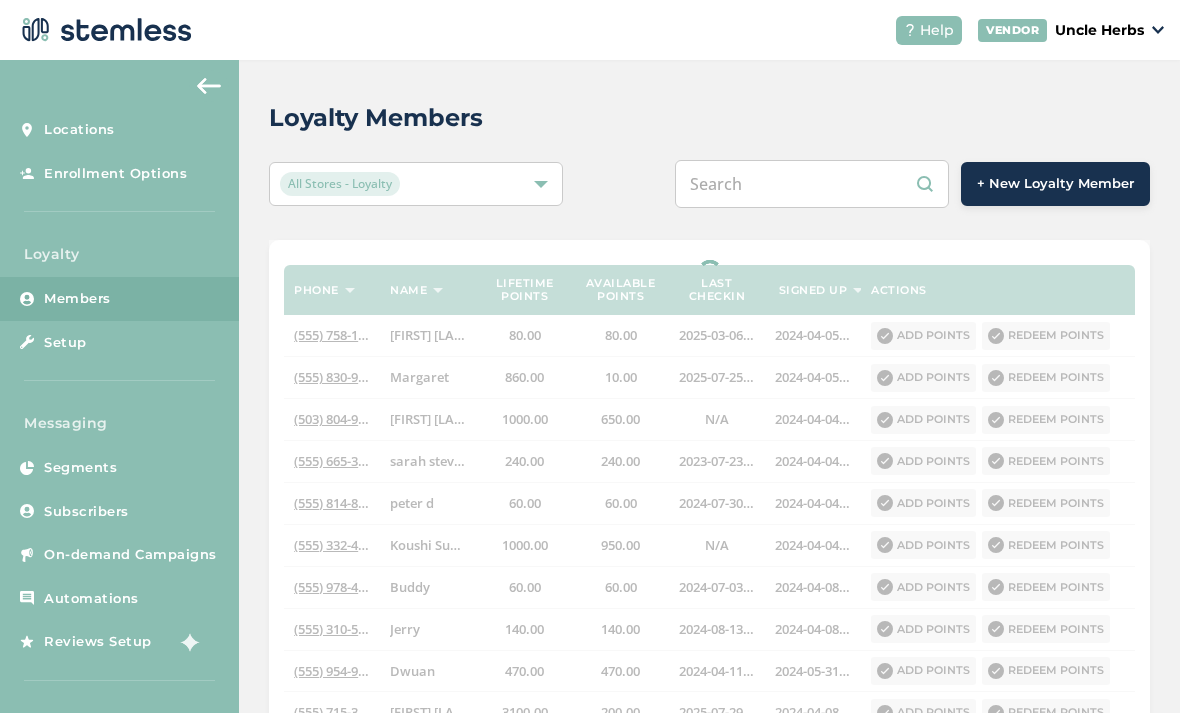 click at bounding box center (812, 184) 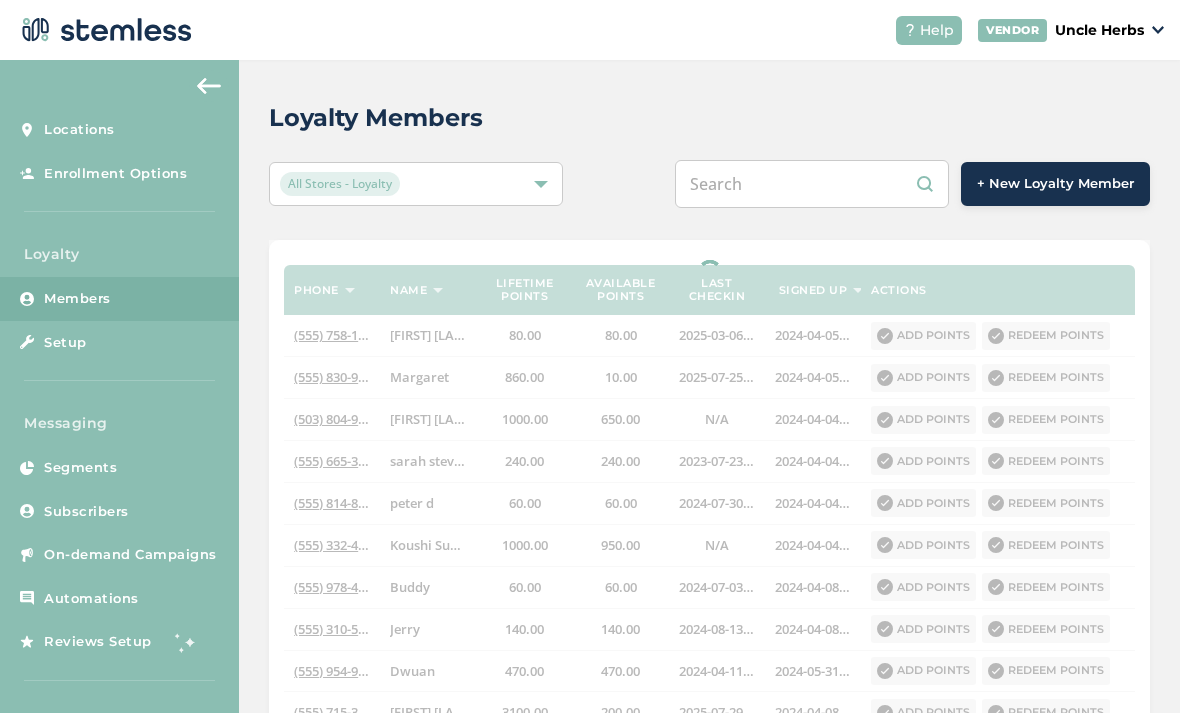 paste on "9072401008" 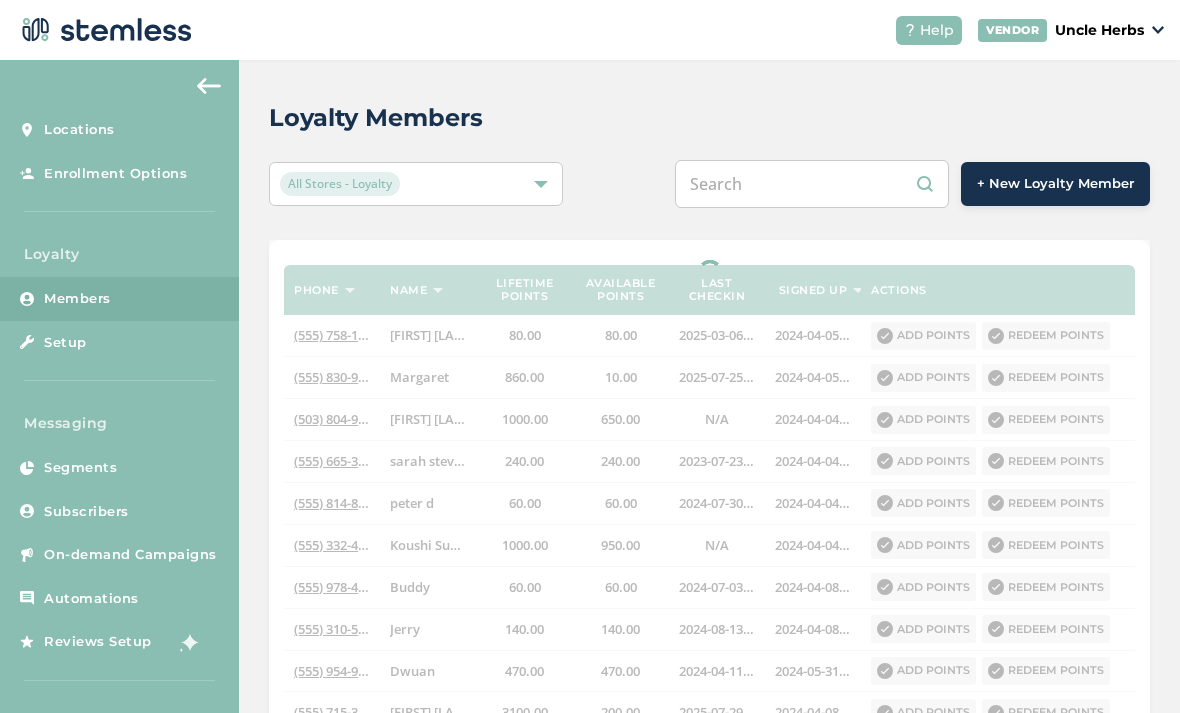 type on "9072401008" 